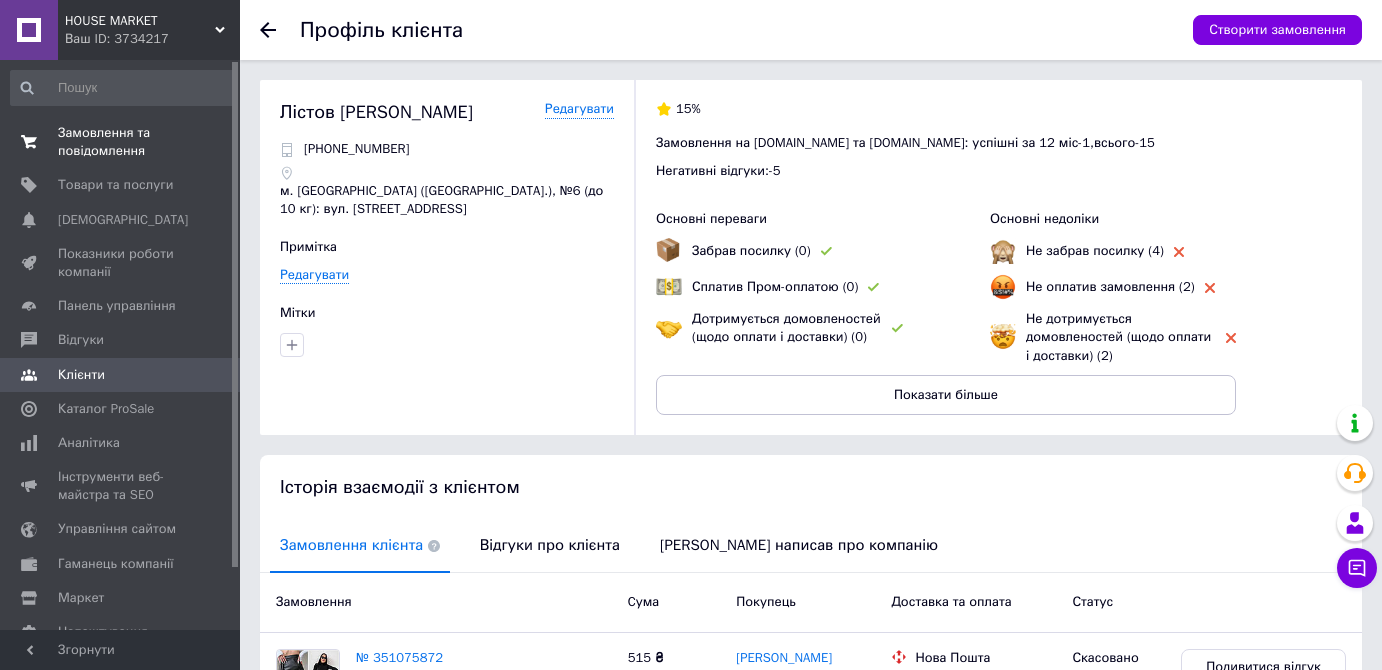 scroll, scrollTop: 242, scrollLeft: 0, axis: vertical 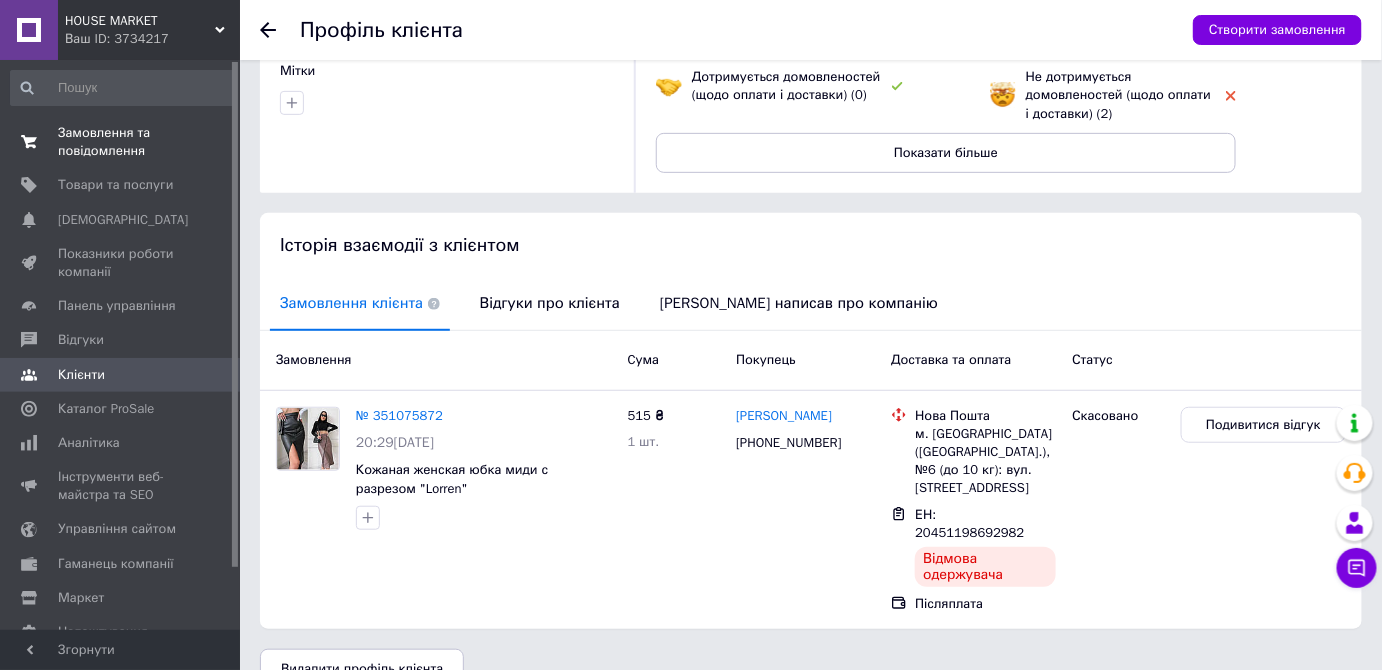 click on "Замовлення та повідомлення" at bounding box center (121, 142) 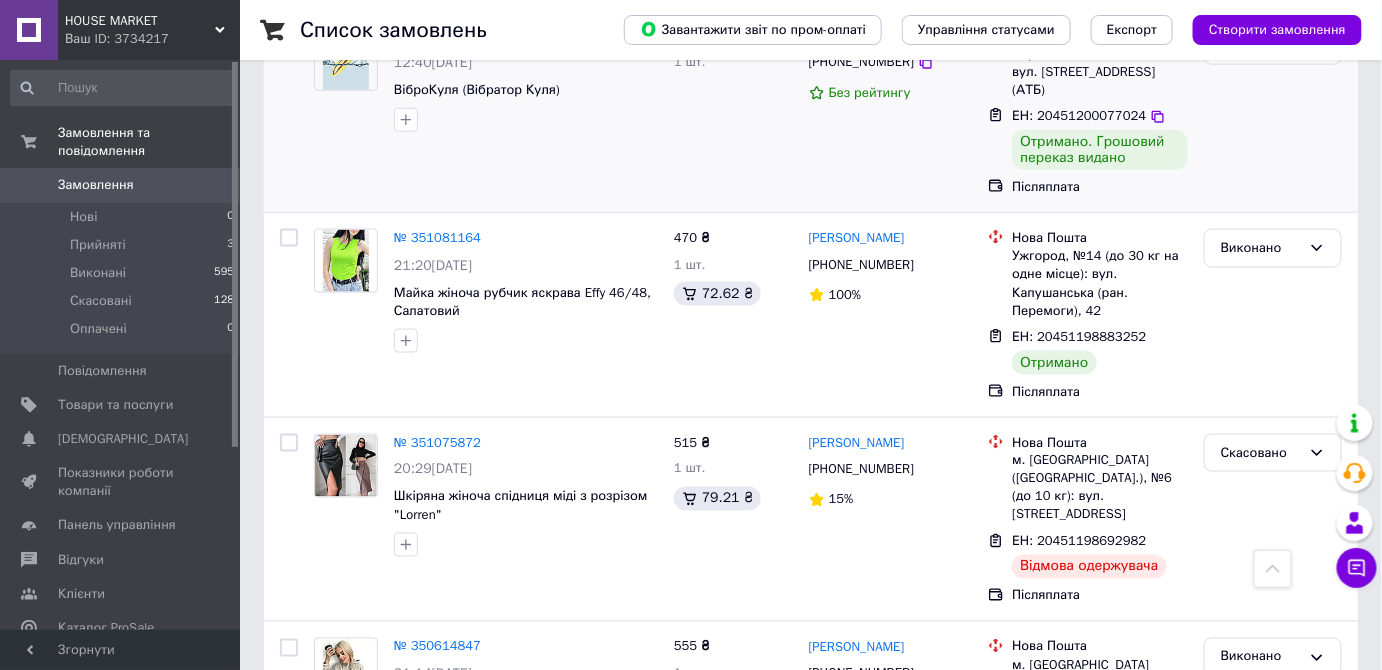 scroll, scrollTop: 909, scrollLeft: 0, axis: vertical 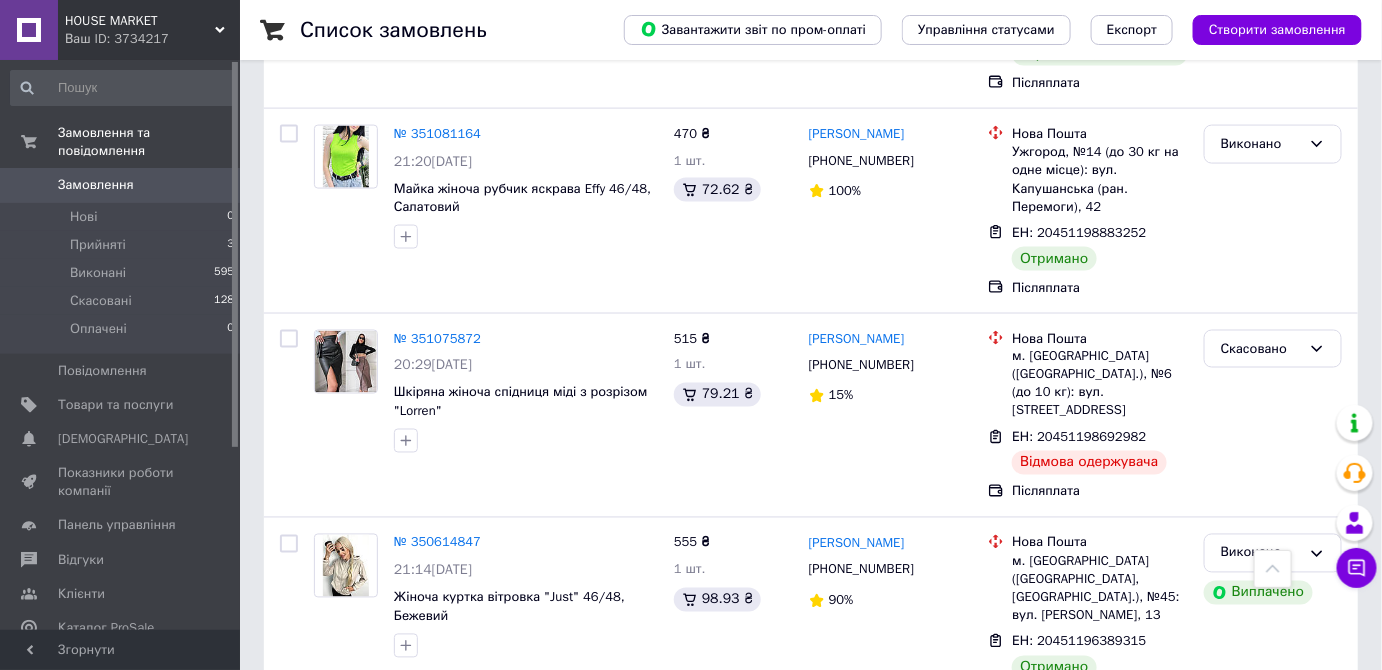 click 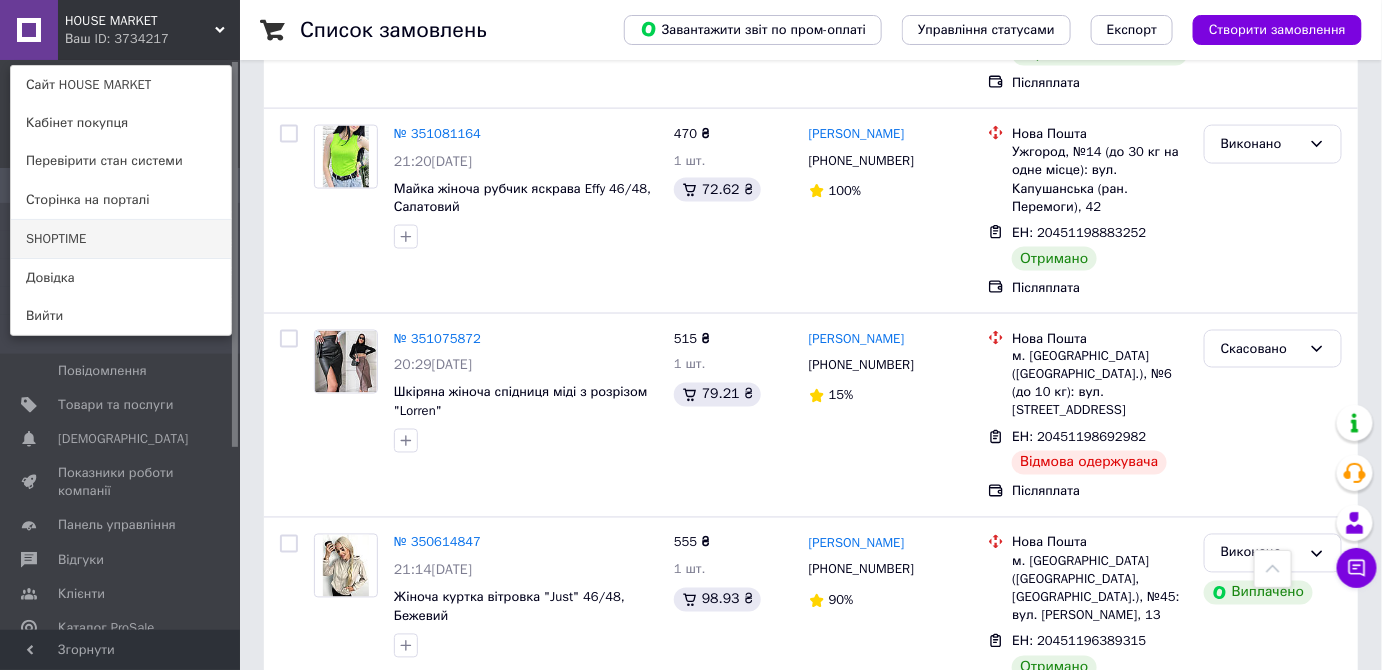 click on "SHOPTIME" at bounding box center (121, 239) 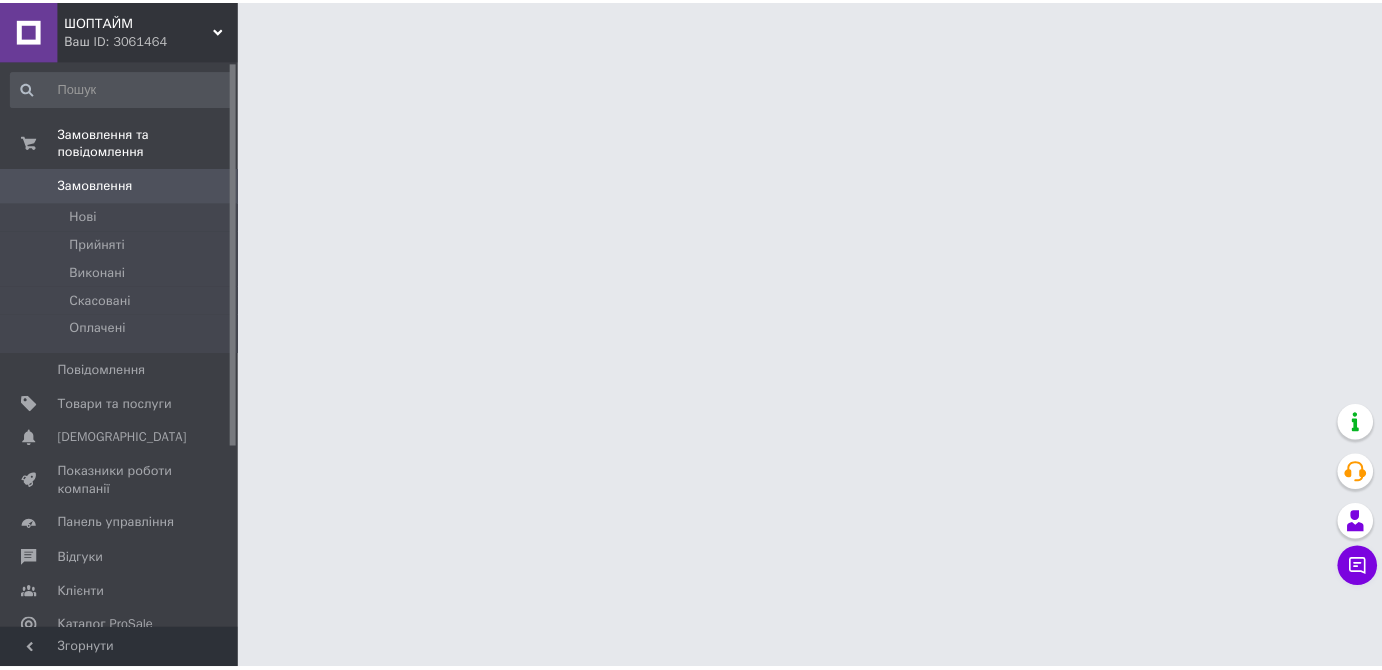 scroll, scrollTop: 0, scrollLeft: 0, axis: both 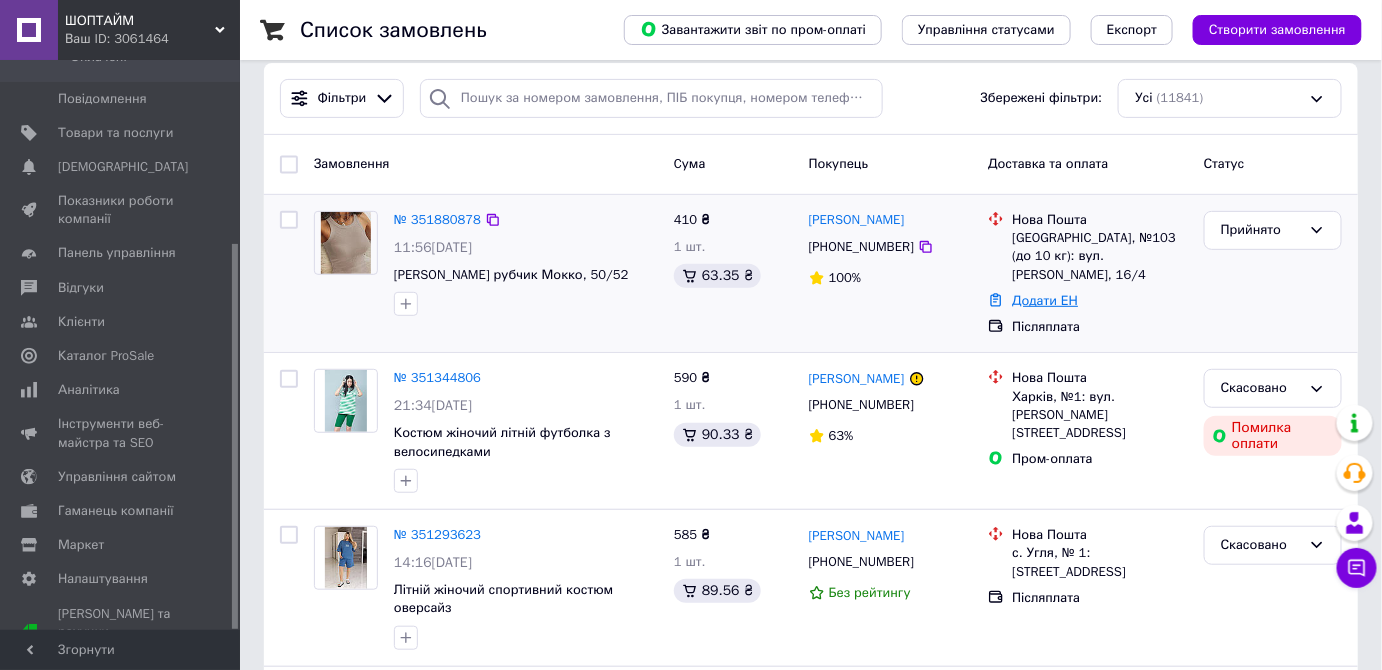 click on "Додати ЕН" at bounding box center [1045, 300] 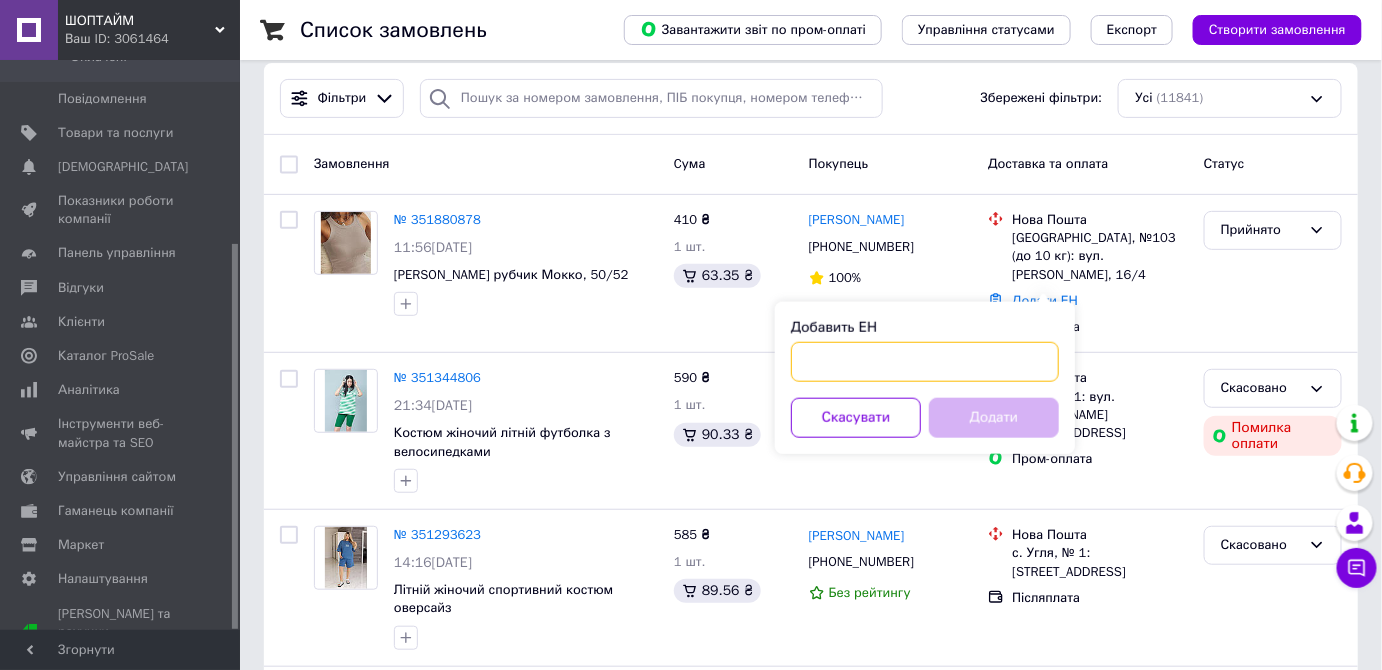 click on "Добавить ЕН" at bounding box center (925, 362) 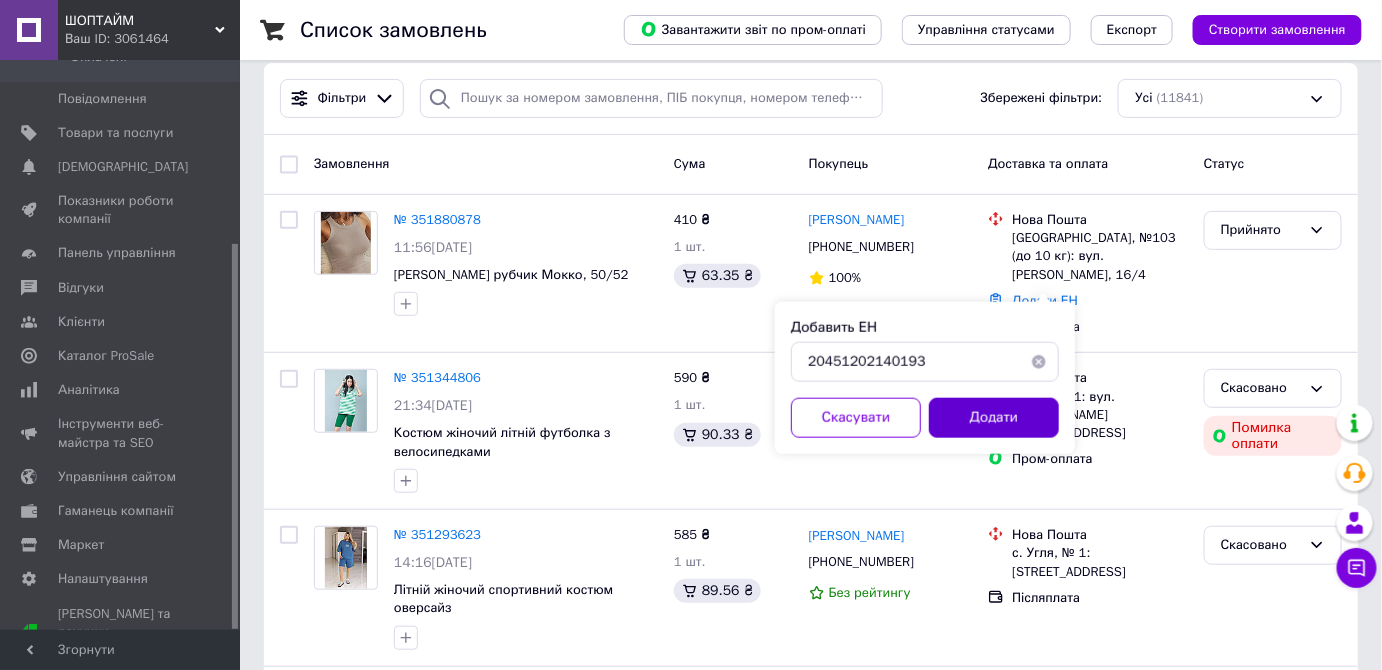 click on "Додати" at bounding box center (994, 418) 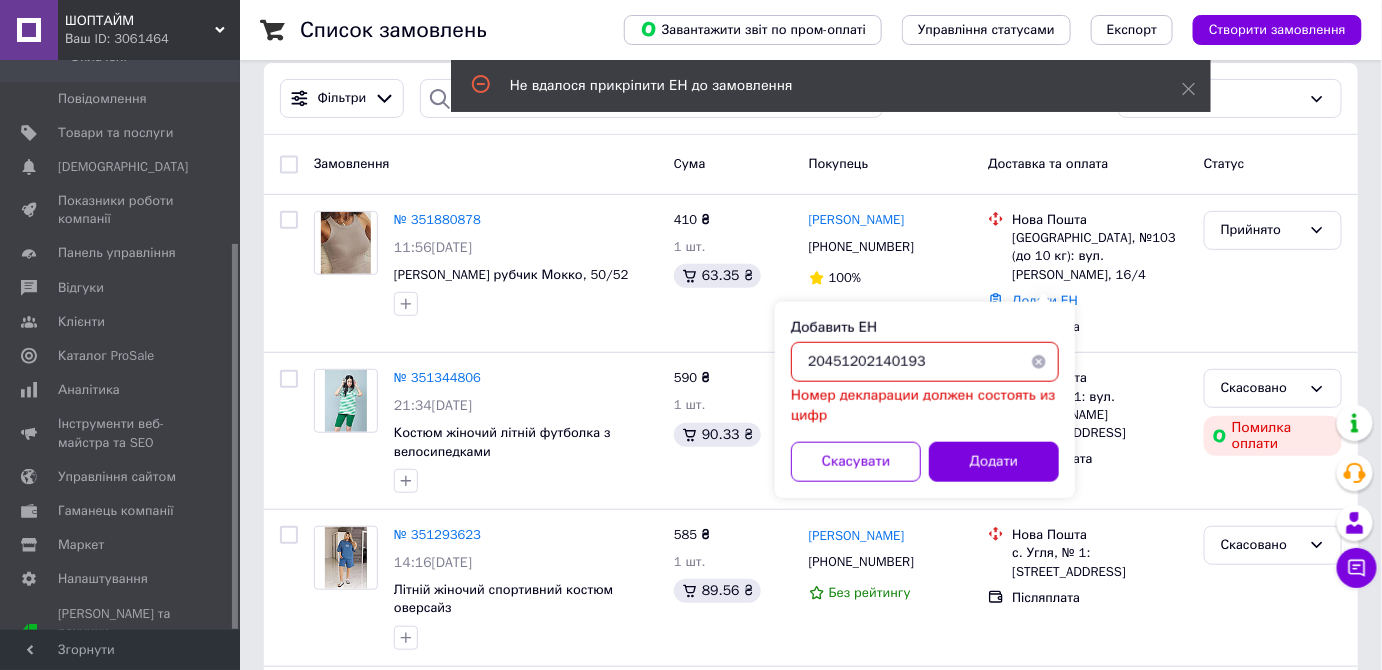 click on "20451202140193" at bounding box center (925, 362) 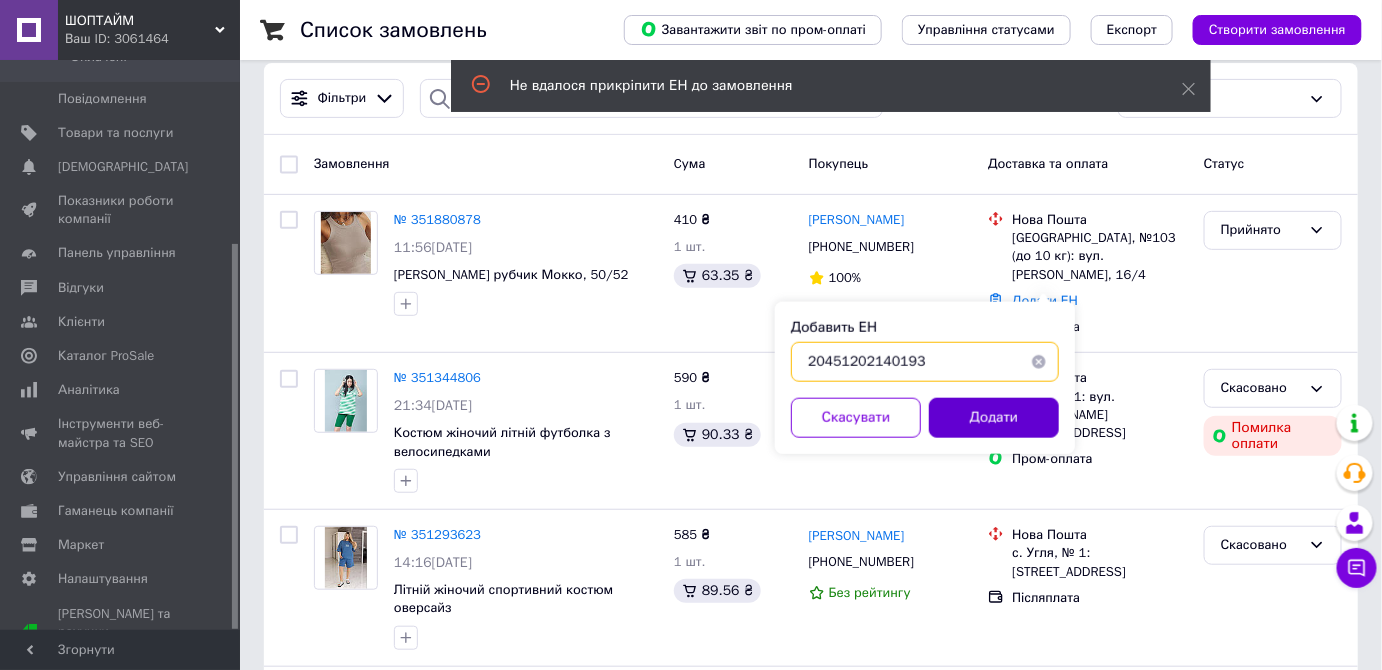 type on "20451202140193" 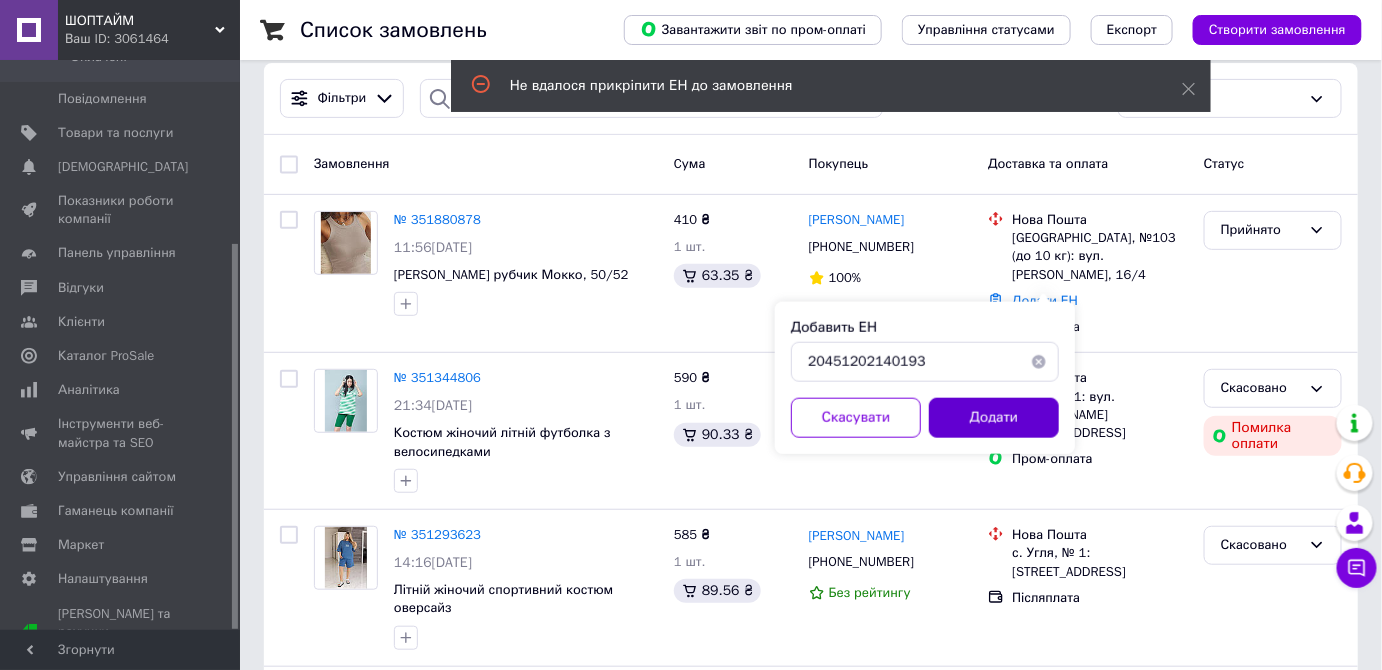 click on "Додати" at bounding box center [994, 418] 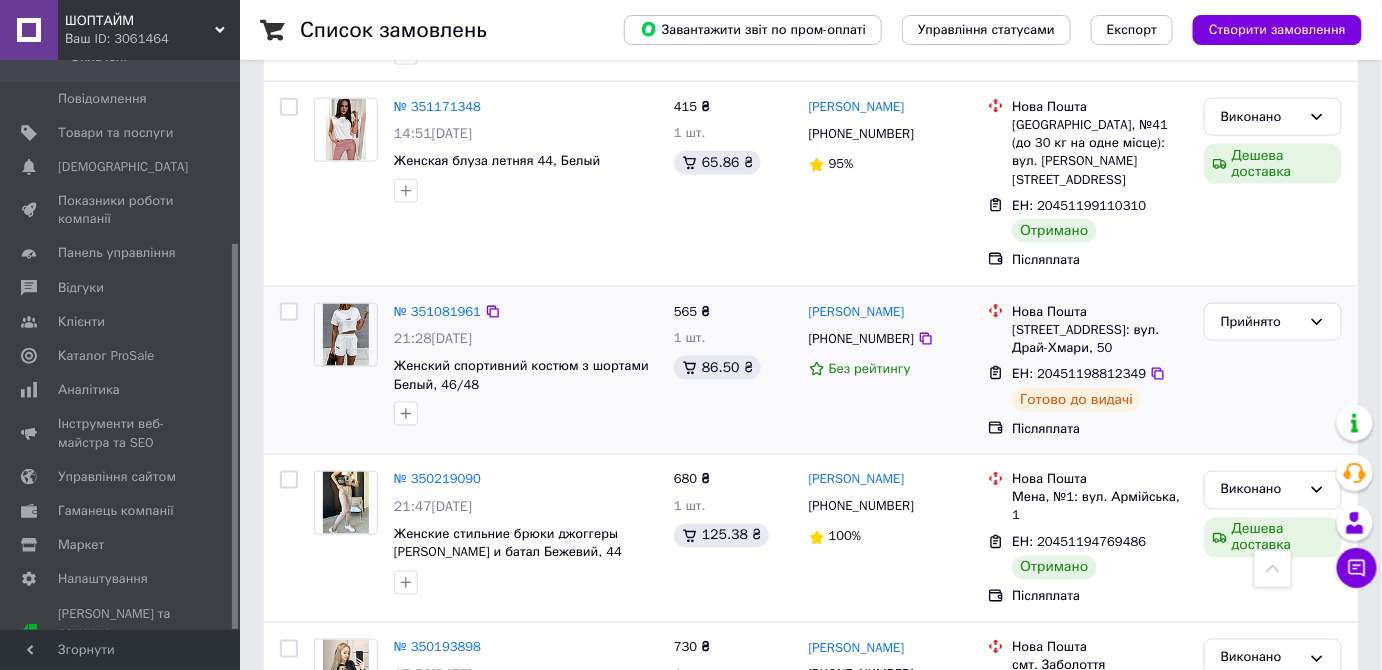 scroll, scrollTop: 909, scrollLeft: 0, axis: vertical 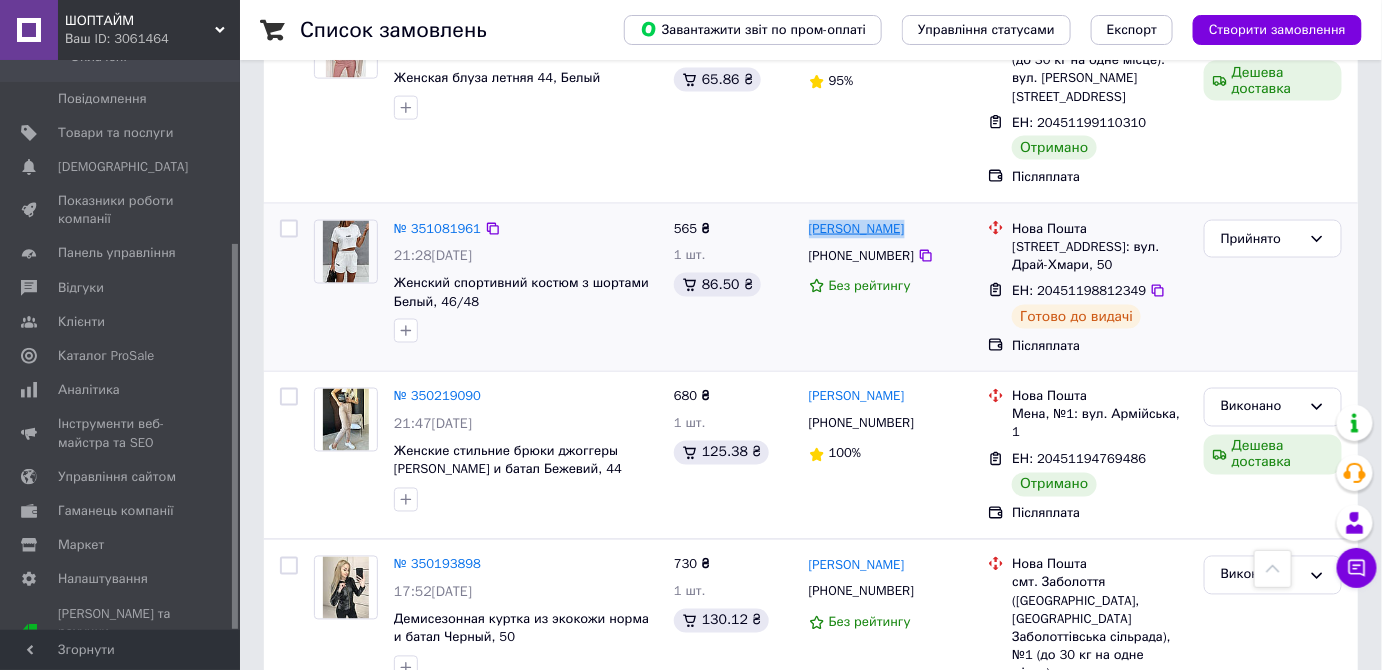 drag, startPoint x: 906, startPoint y: 185, endPoint x: 810, endPoint y: 187, distance: 96.02083 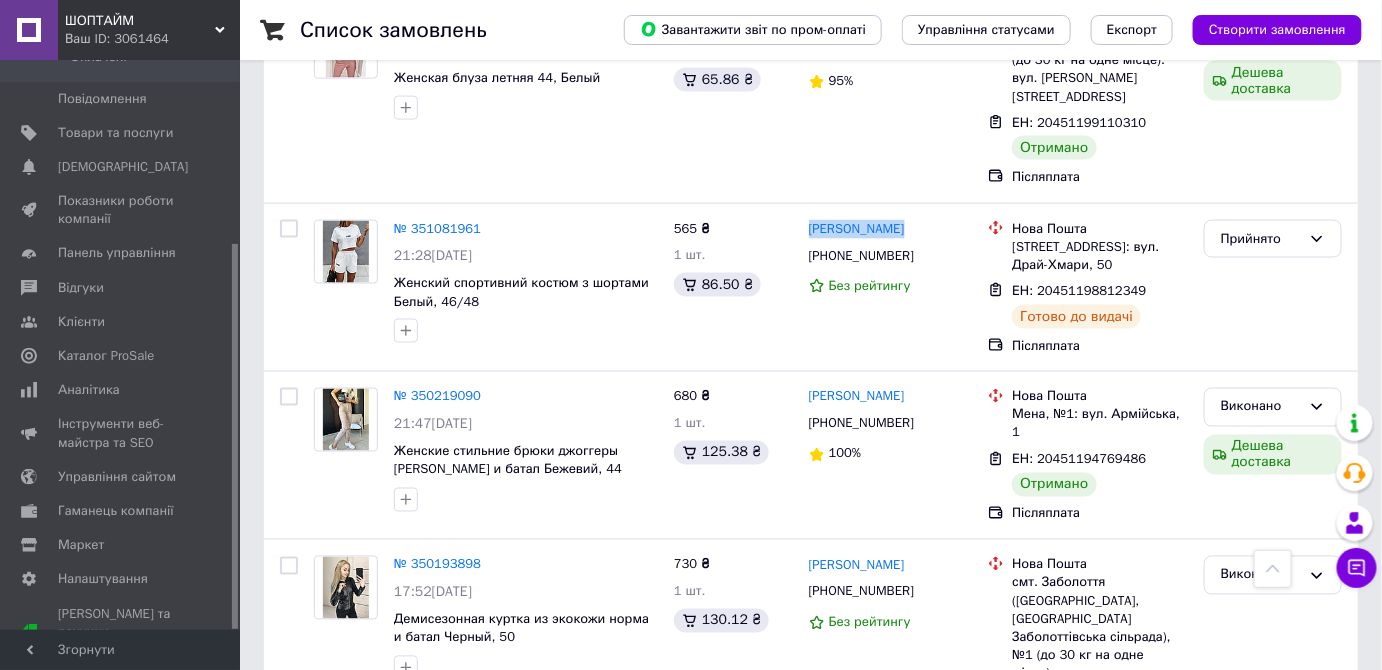 copy on "[PERSON_NAME]" 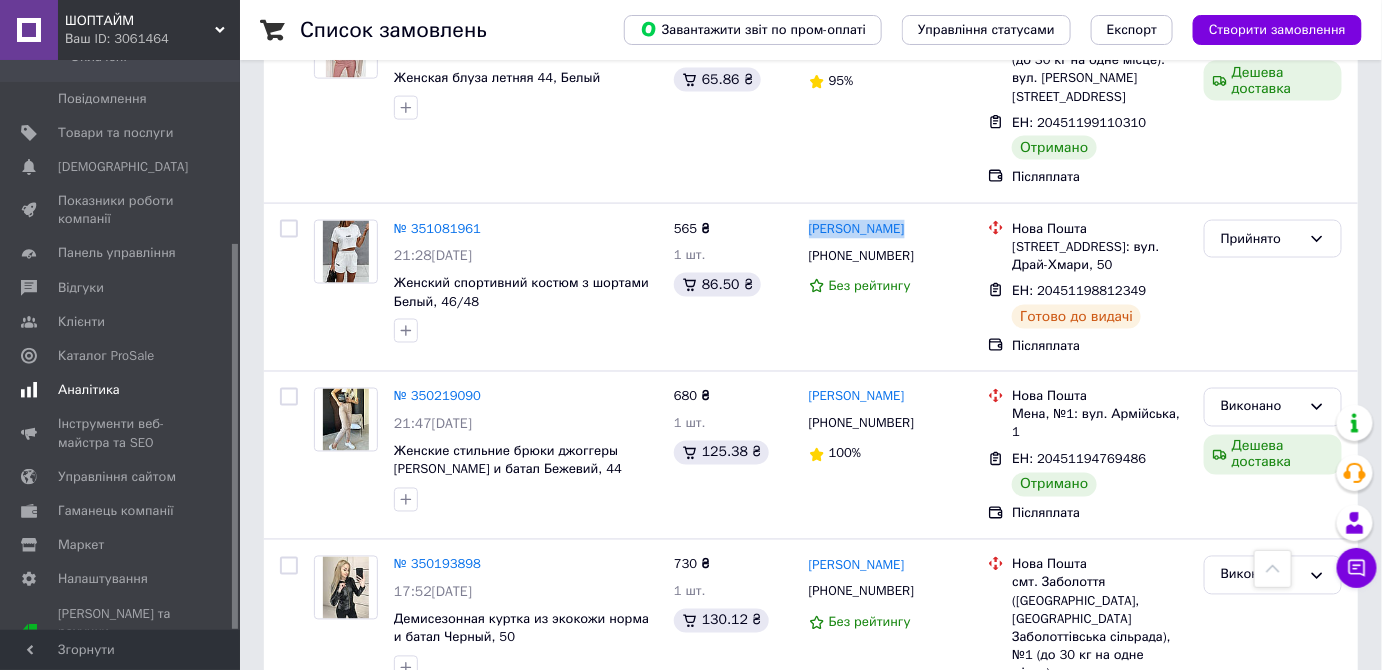 click on "Аналітика" at bounding box center (89, 390) 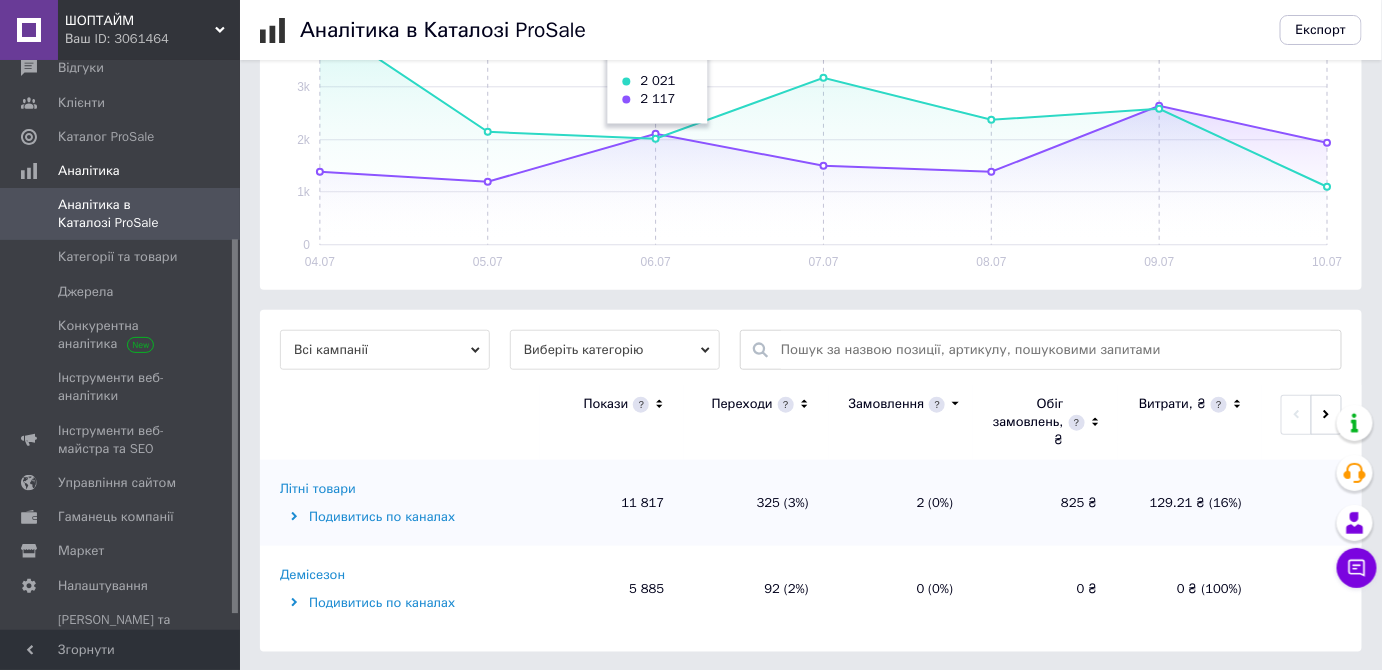scroll, scrollTop: 416, scrollLeft: 0, axis: vertical 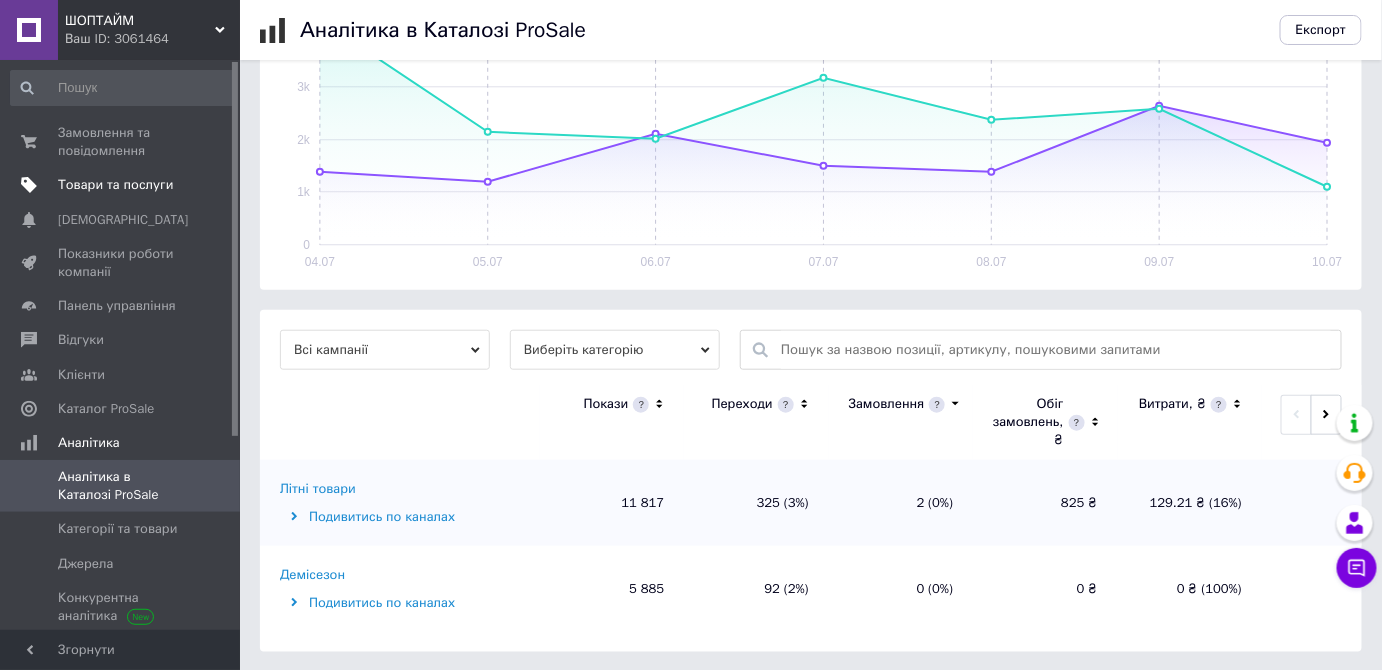 click on "Товари та послуги" at bounding box center (115, 185) 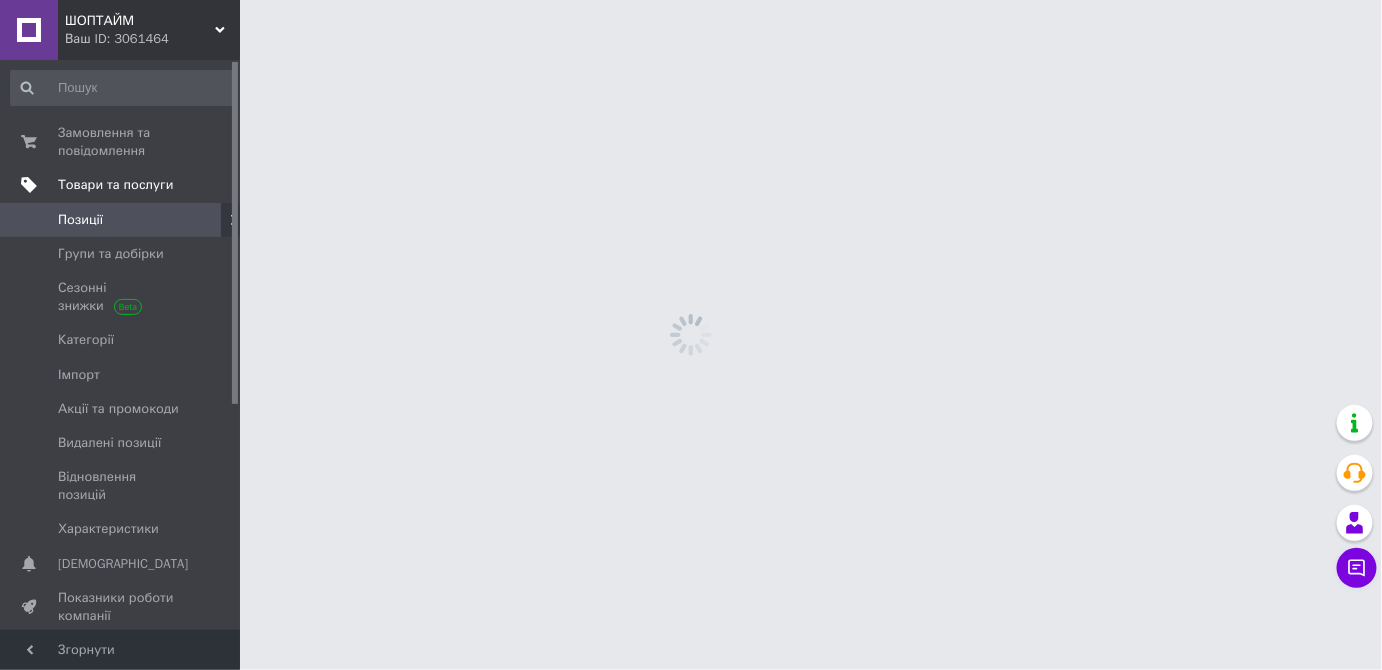 scroll, scrollTop: 0, scrollLeft: 0, axis: both 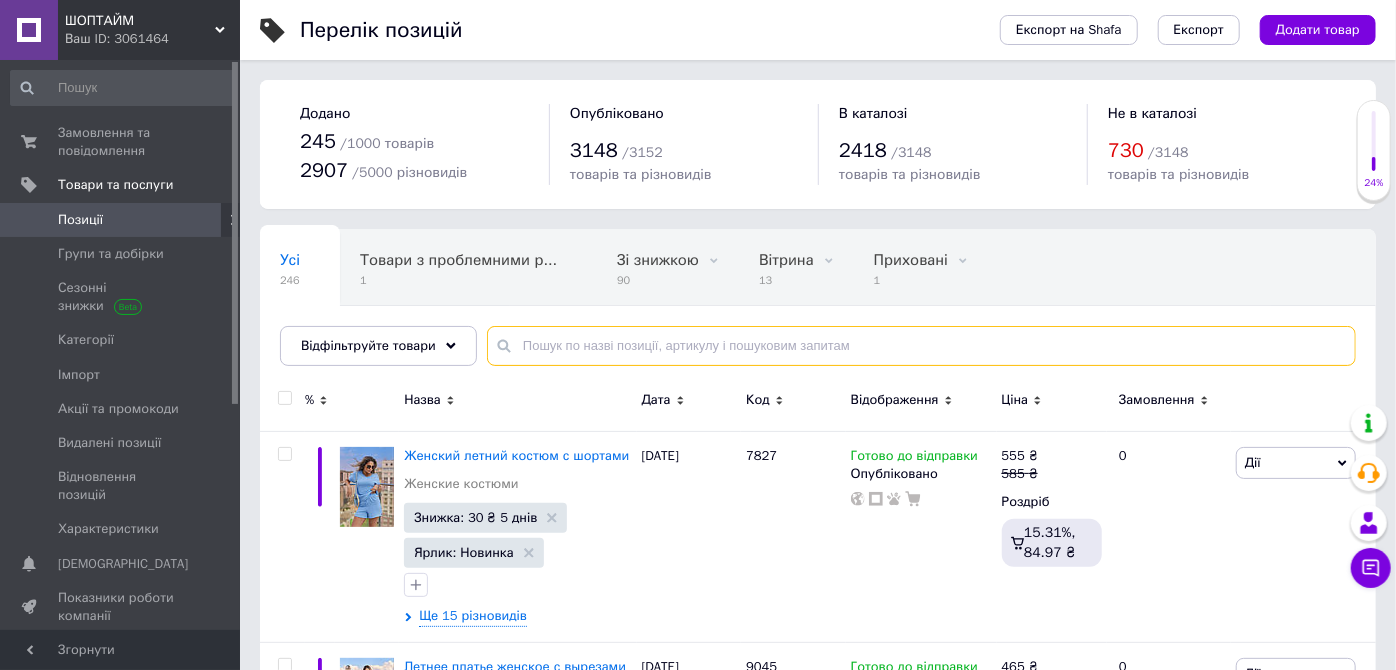 click at bounding box center [921, 346] 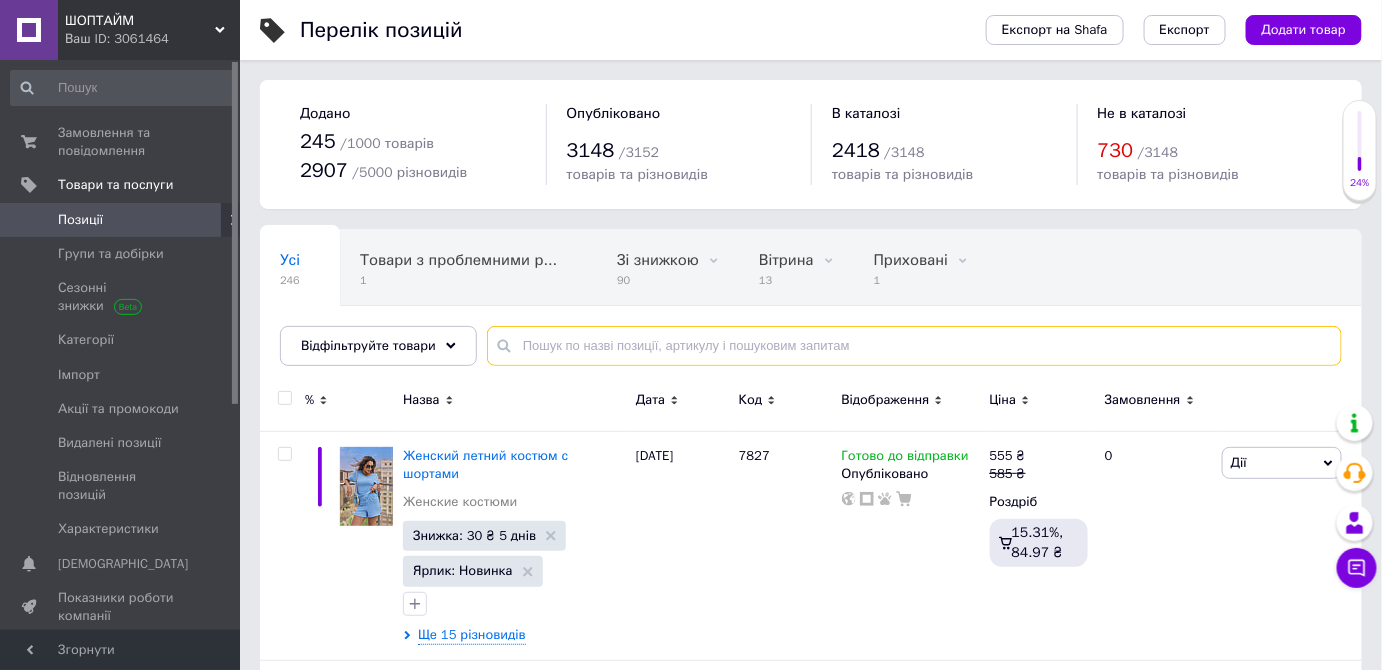 paste on "5237" 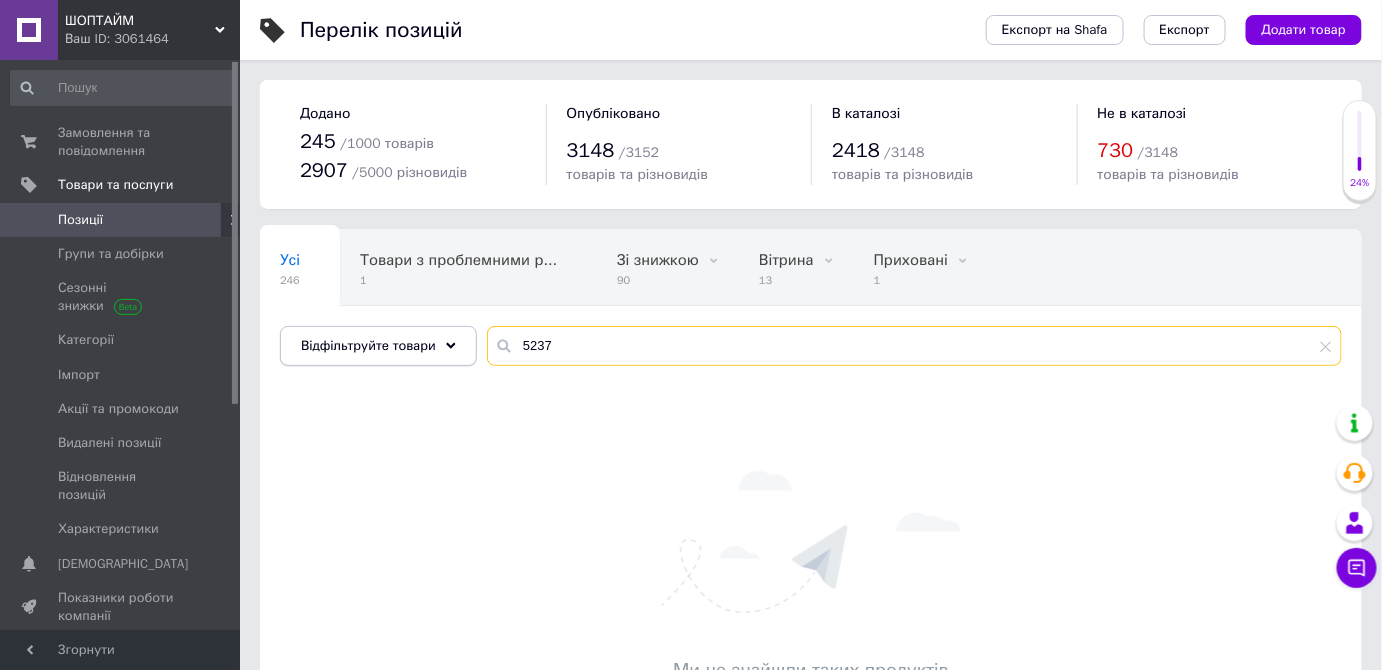 drag, startPoint x: 580, startPoint y: 347, endPoint x: 395, endPoint y: 344, distance: 185.02432 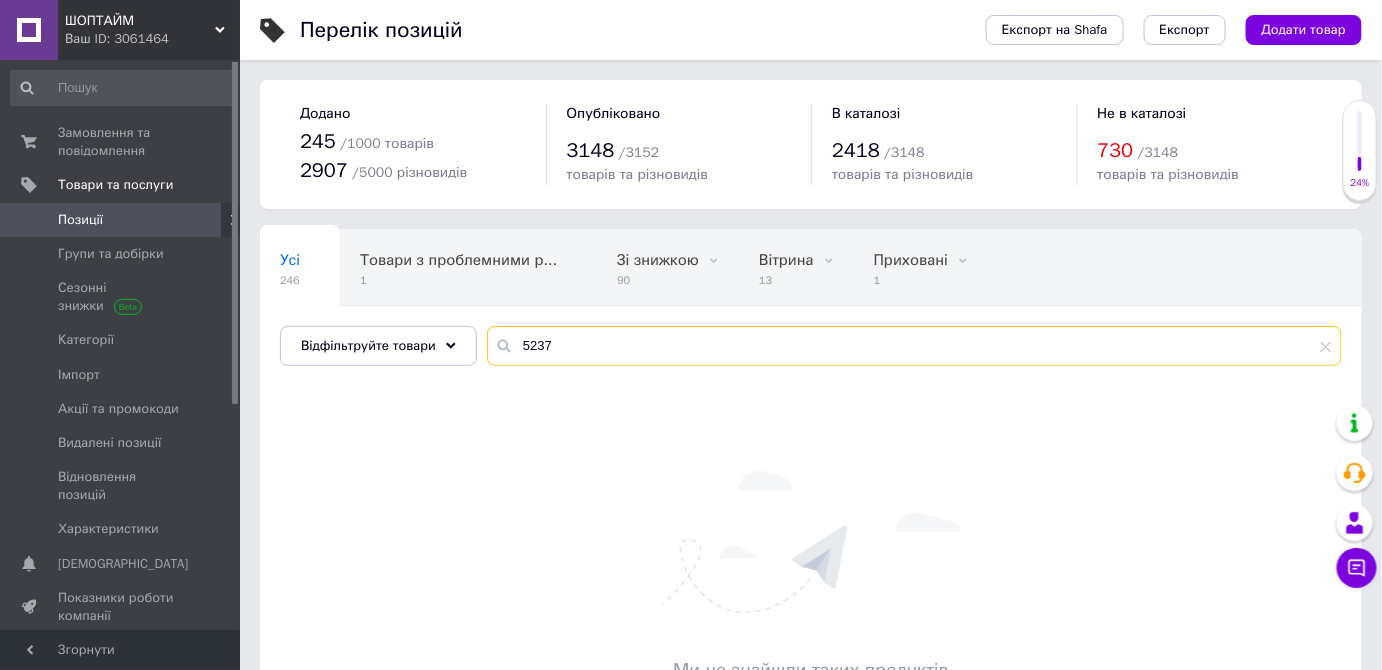 paste on "9043" 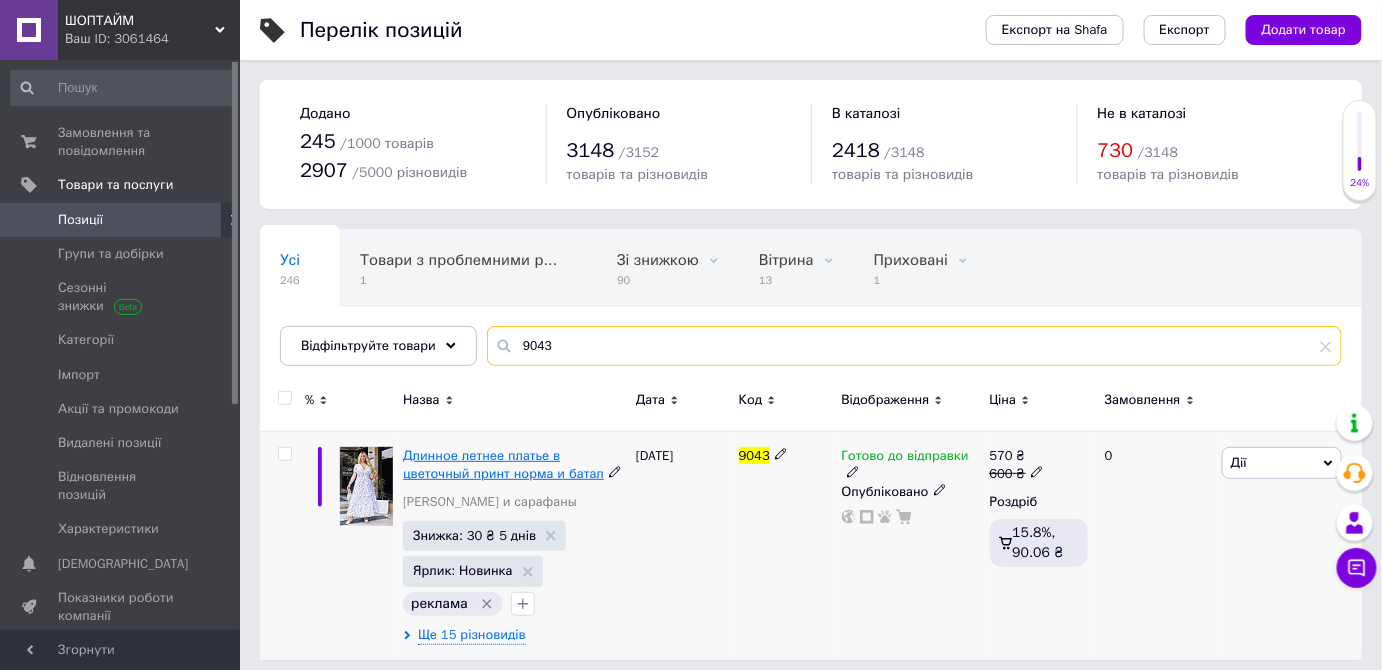 type on "9043" 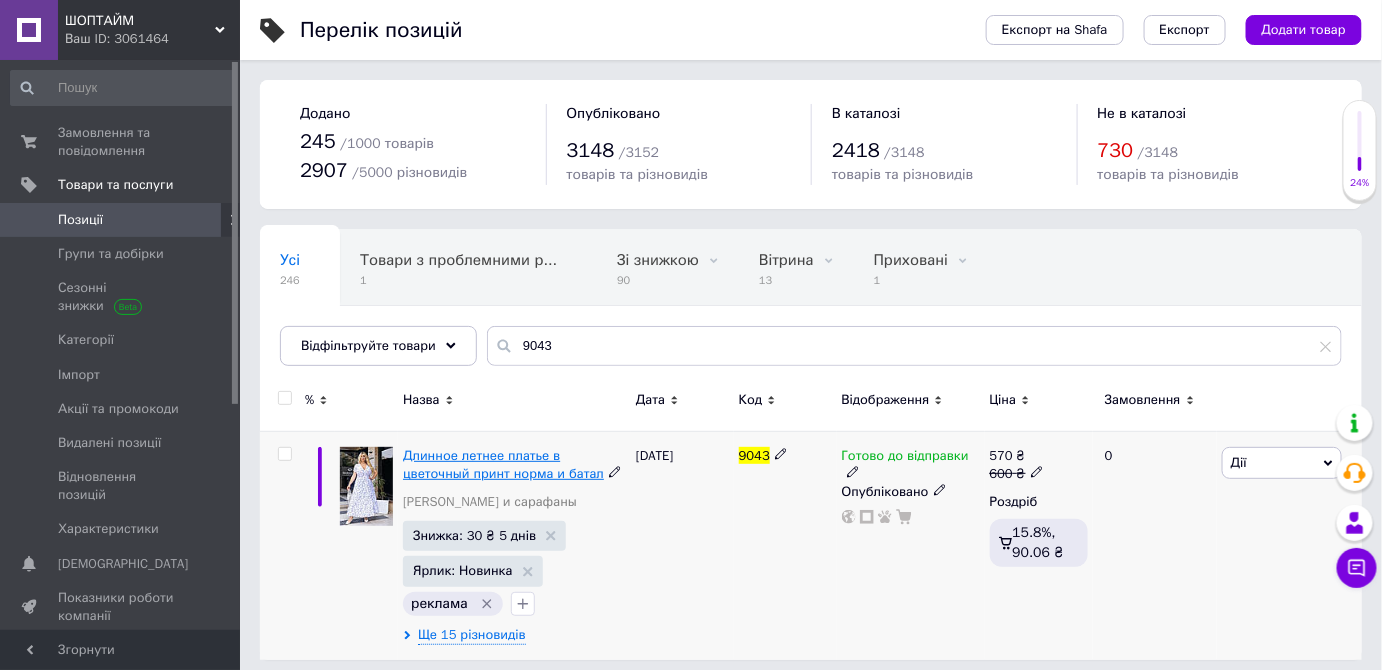 click on "Длинное летнее платье в цветочный принт норма и батал" at bounding box center [503, 464] 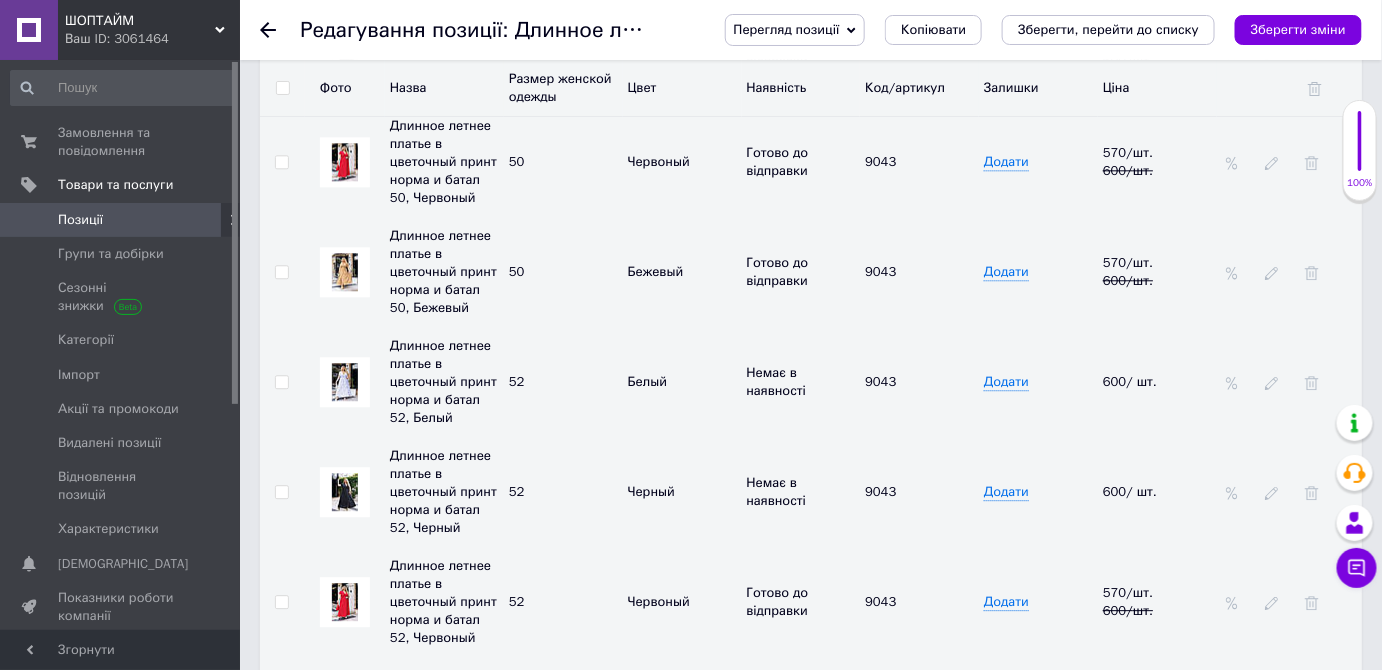 scroll, scrollTop: 4272, scrollLeft: 0, axis: vertical 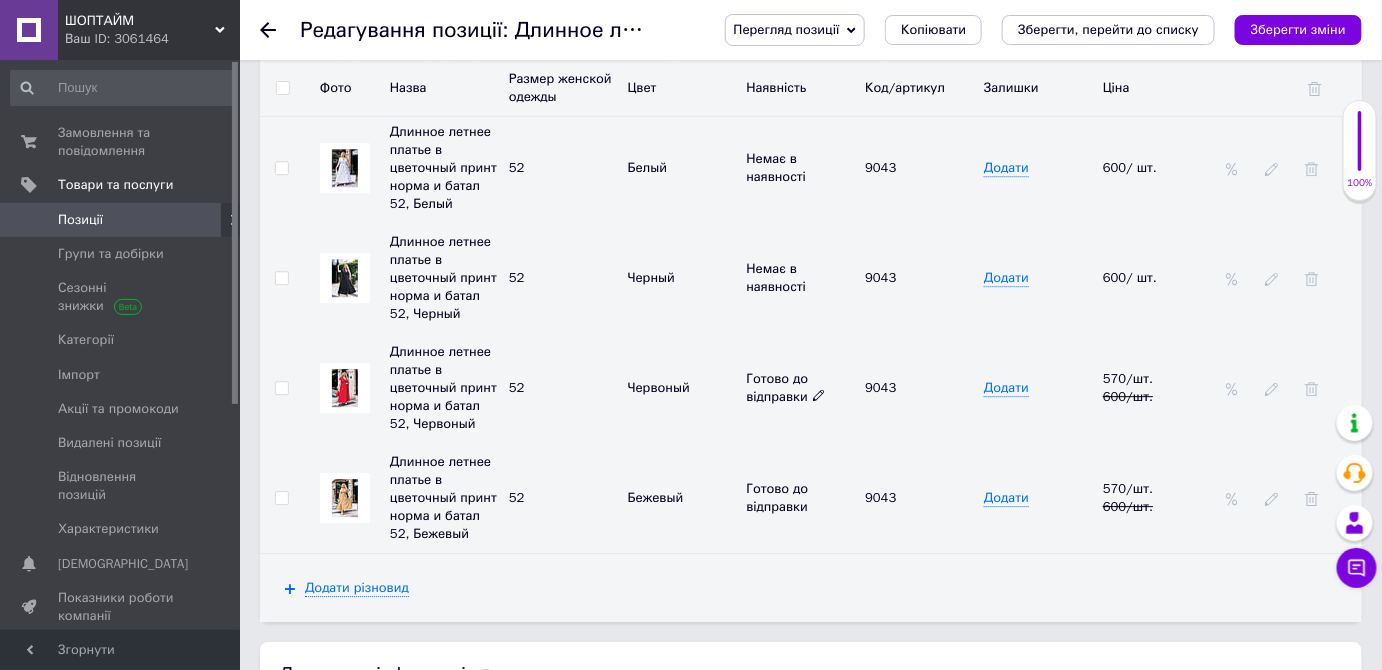 click 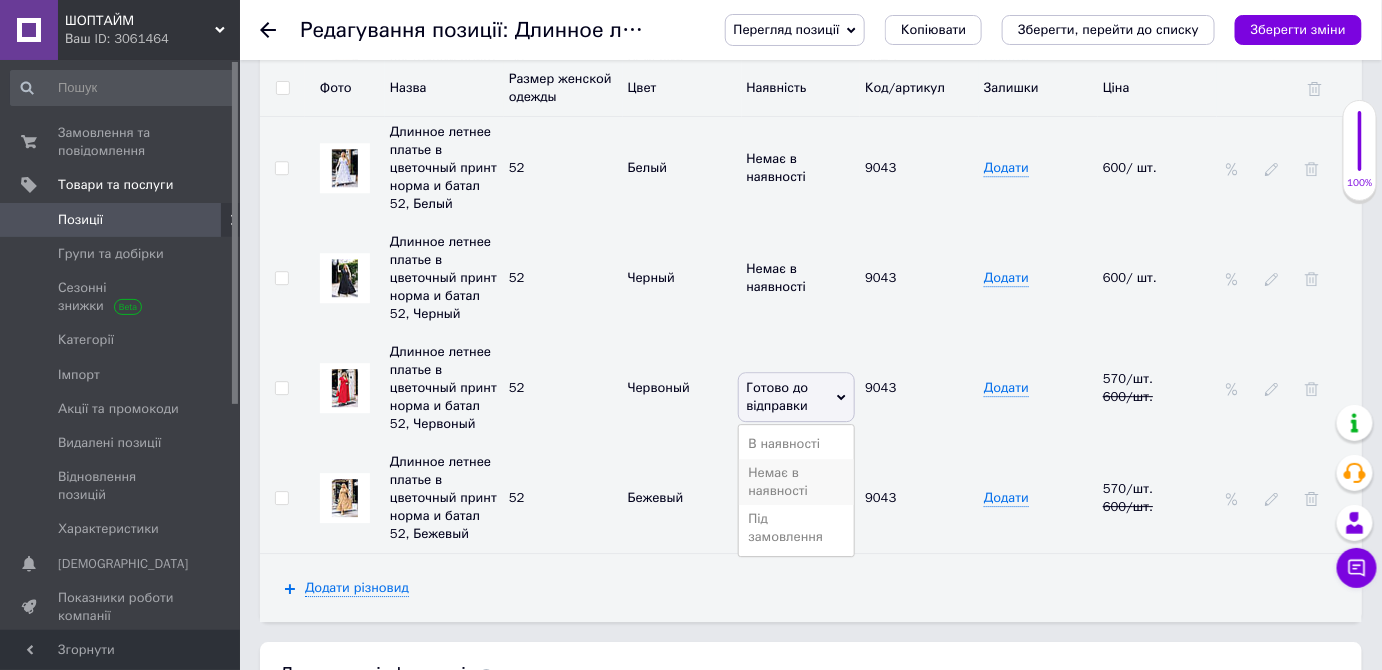 click on "Немає в наявності" at bounding box center (797, 482) 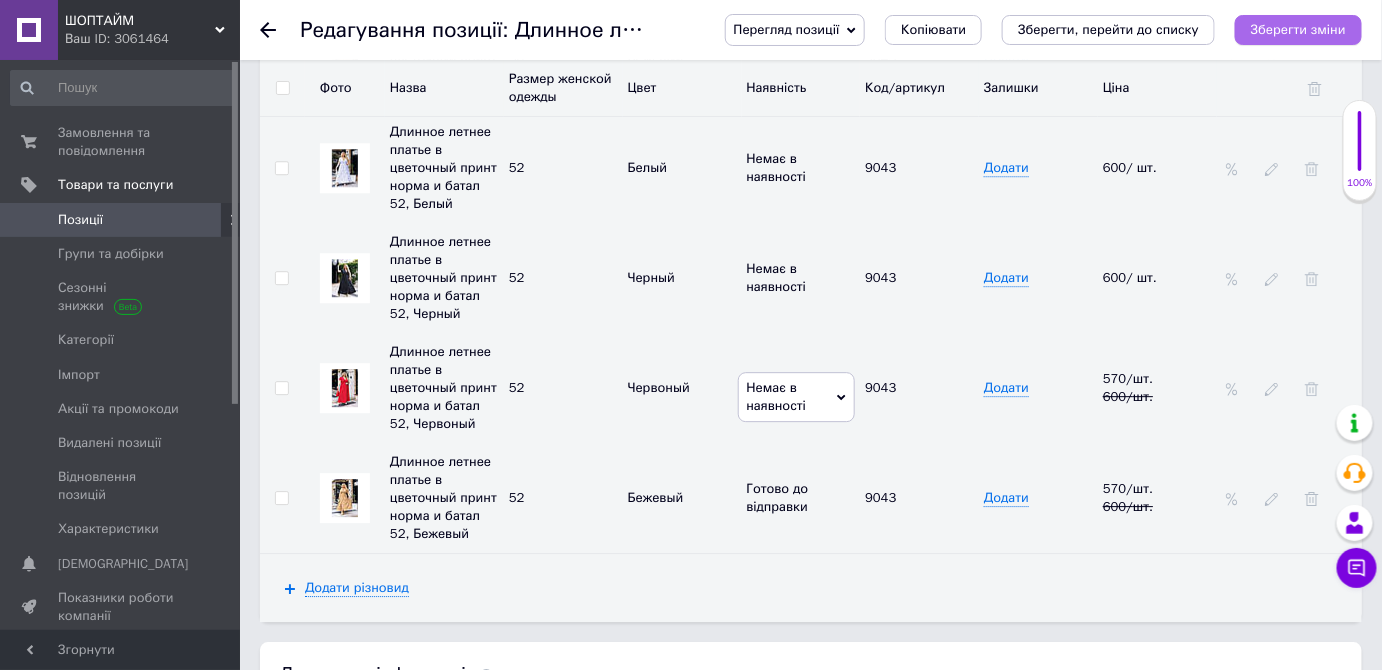 click on "Зберегти зміни" at bounding box center (1298, 29) 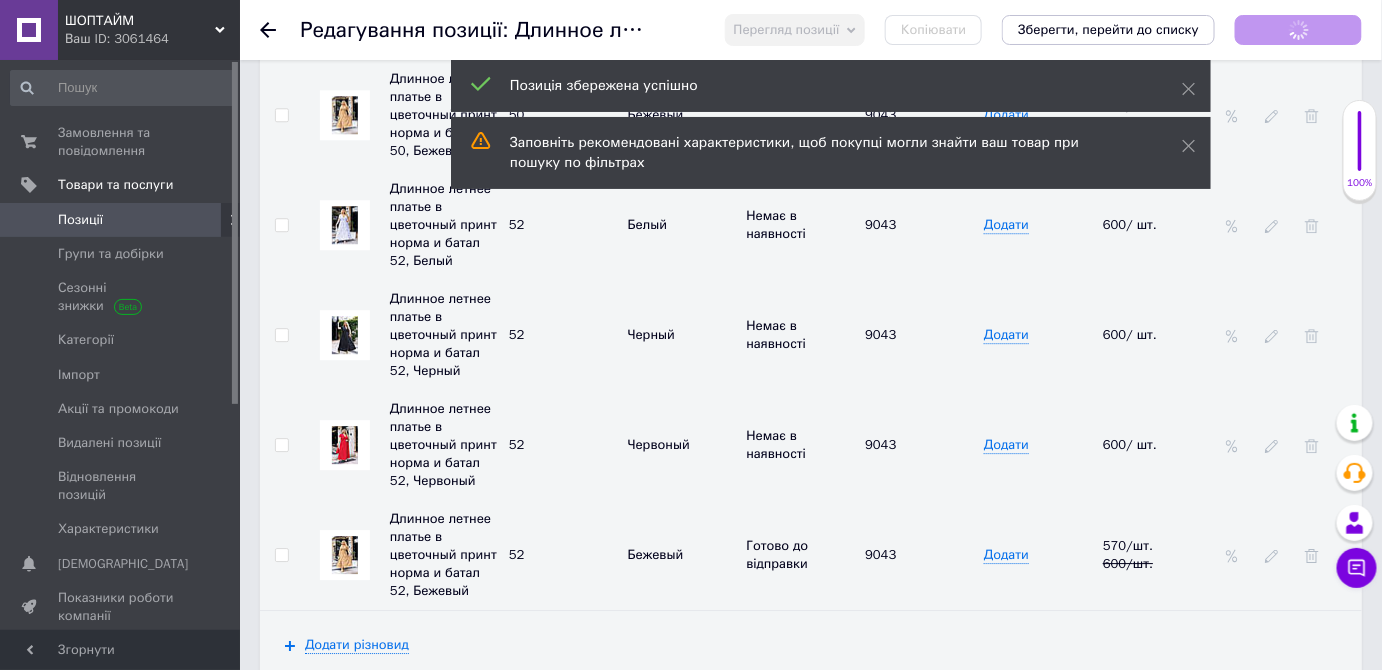 click 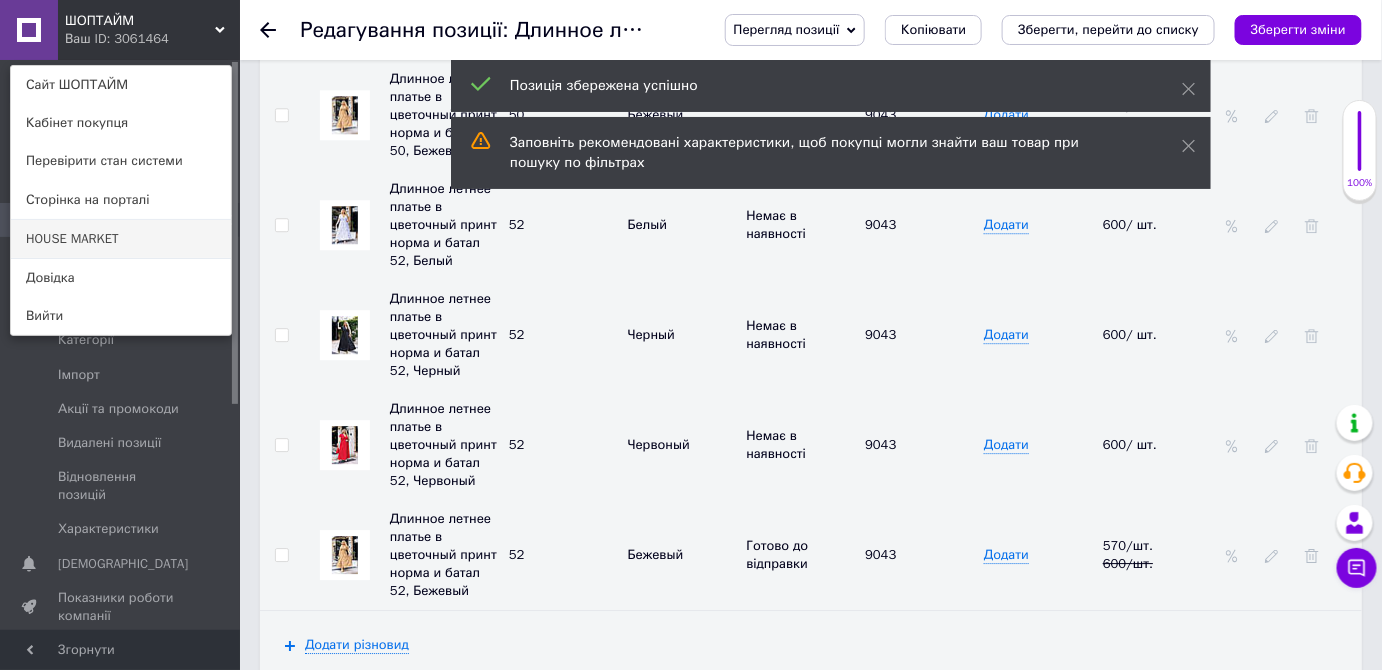 click on "HOUSE MARKET" at bounding box center [121, 239] 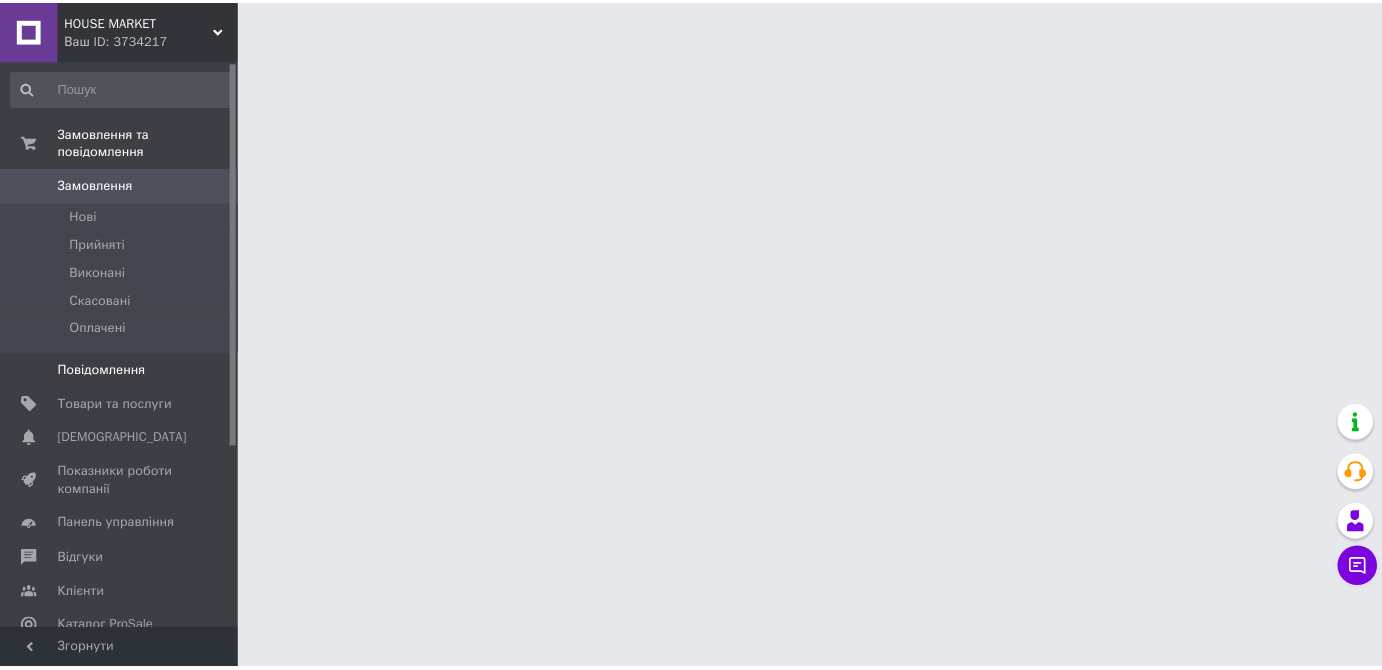 scroll, scrollTop: 0, scrollLeft: 0, axis: both 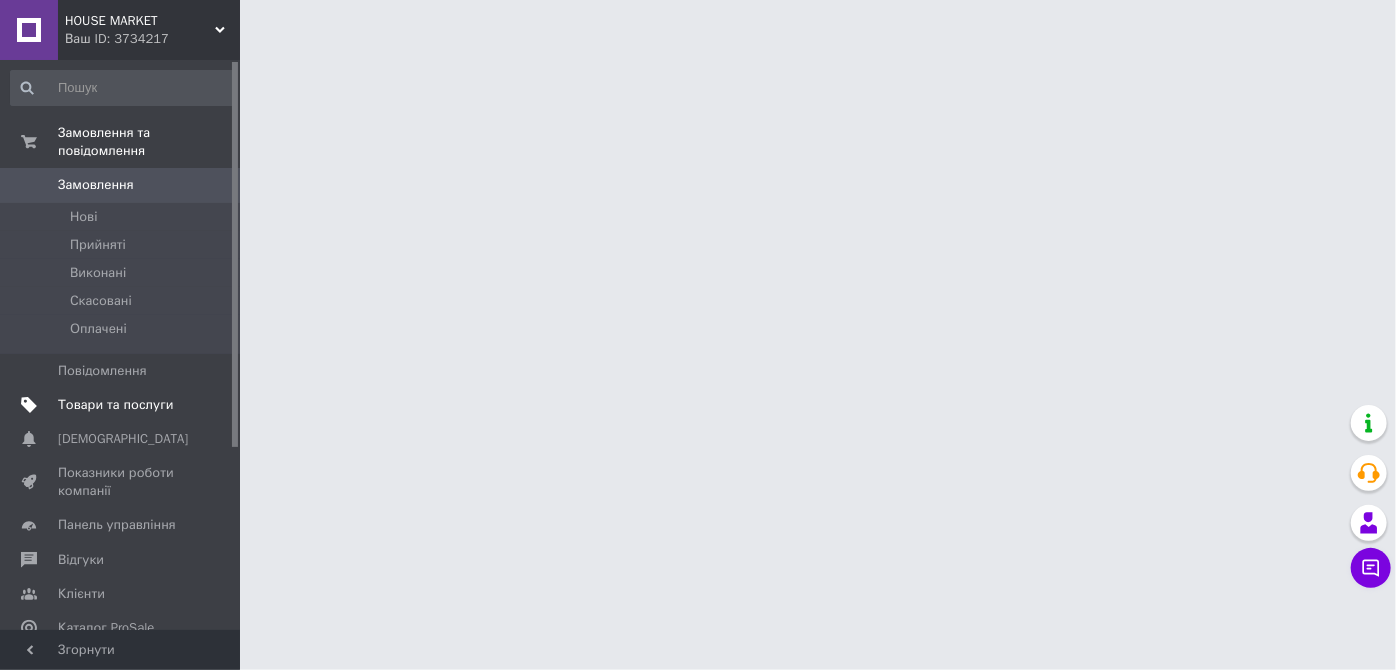 click on "Товари та послуги" at bounding box center (115, 405) 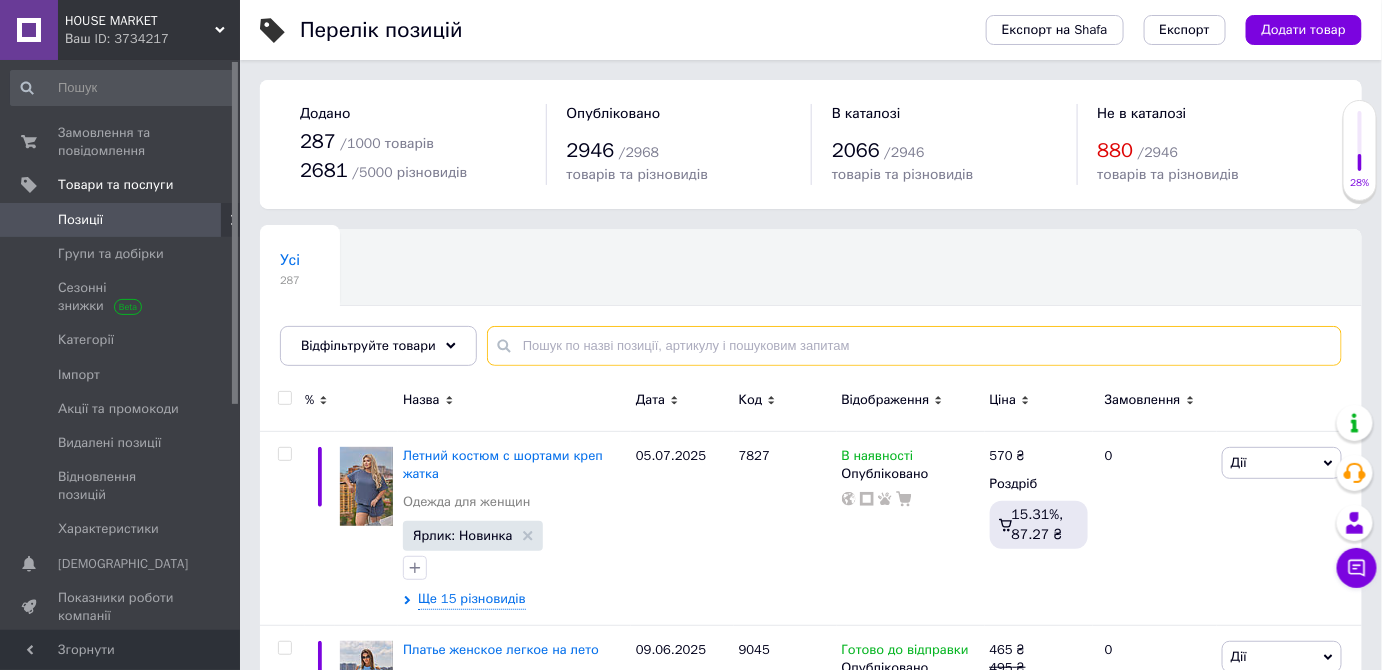 click at bounding box center (914, 346) 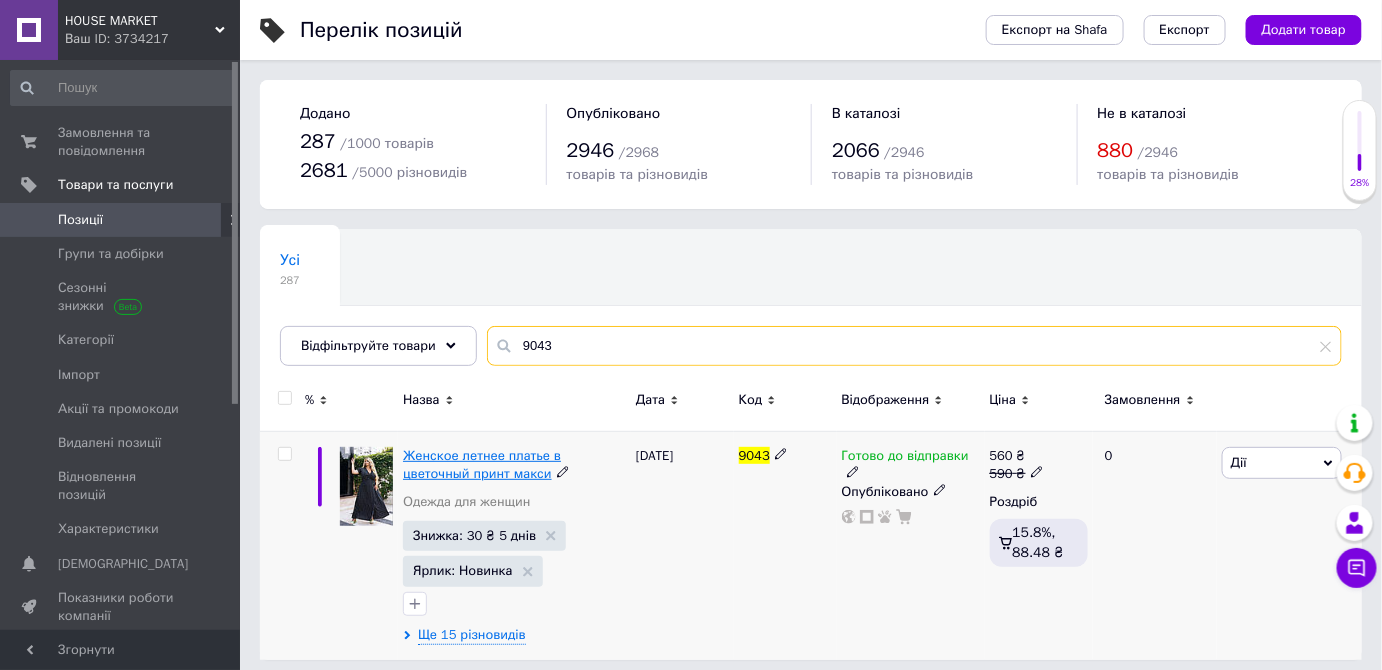 type on "9043" 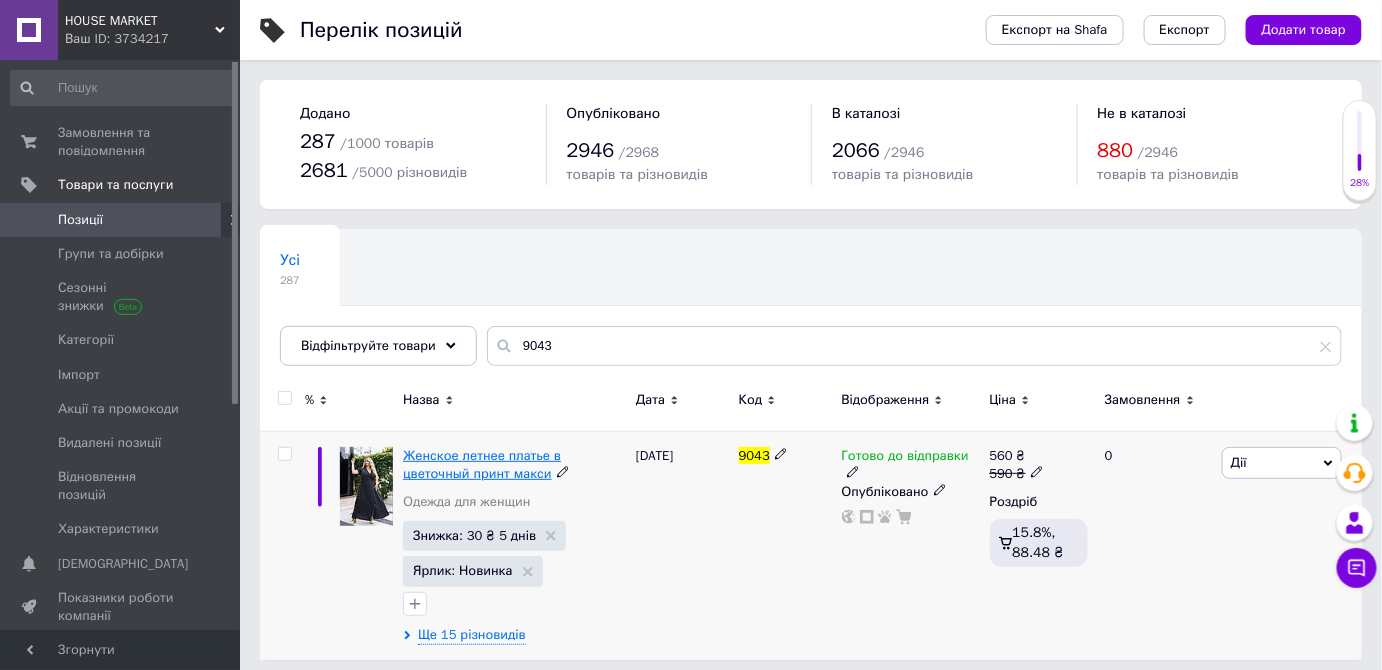 click on "Женское летнее платье в цветочный принт макси" at bounding box center (482, 464) 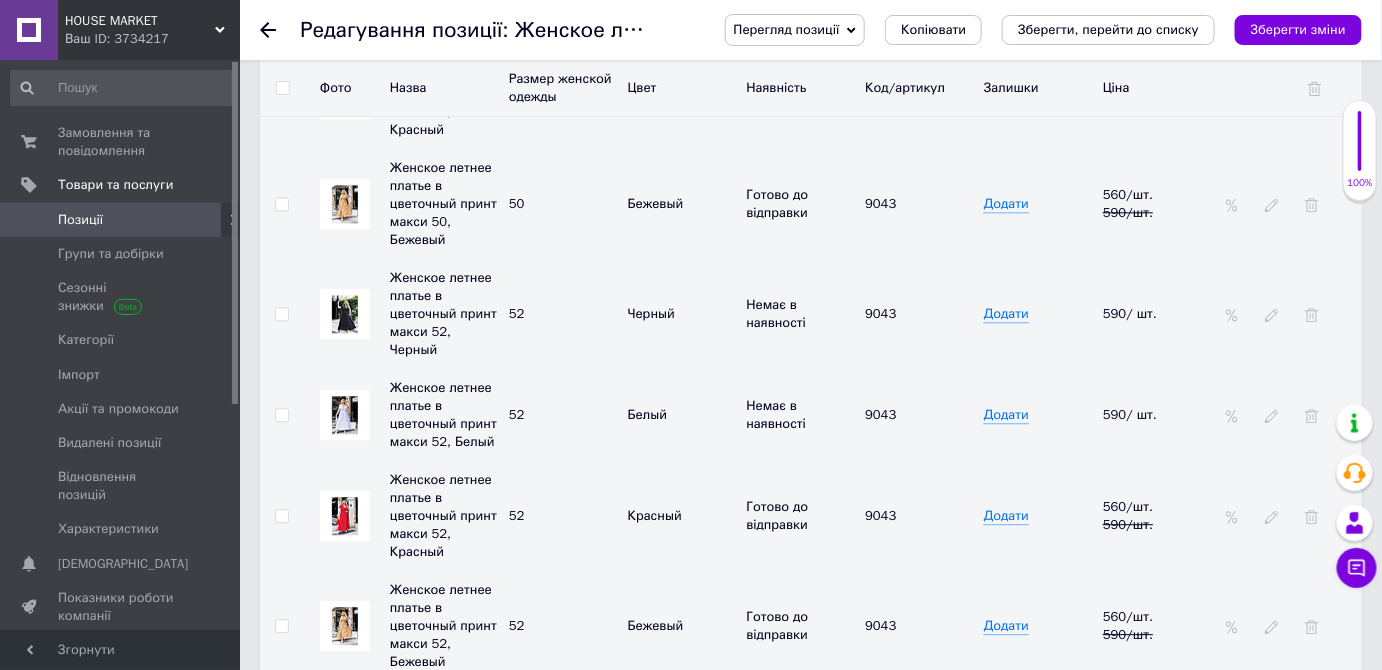 scroll, scrollTop: 4090, scrollLeft: 0, axis: vertical 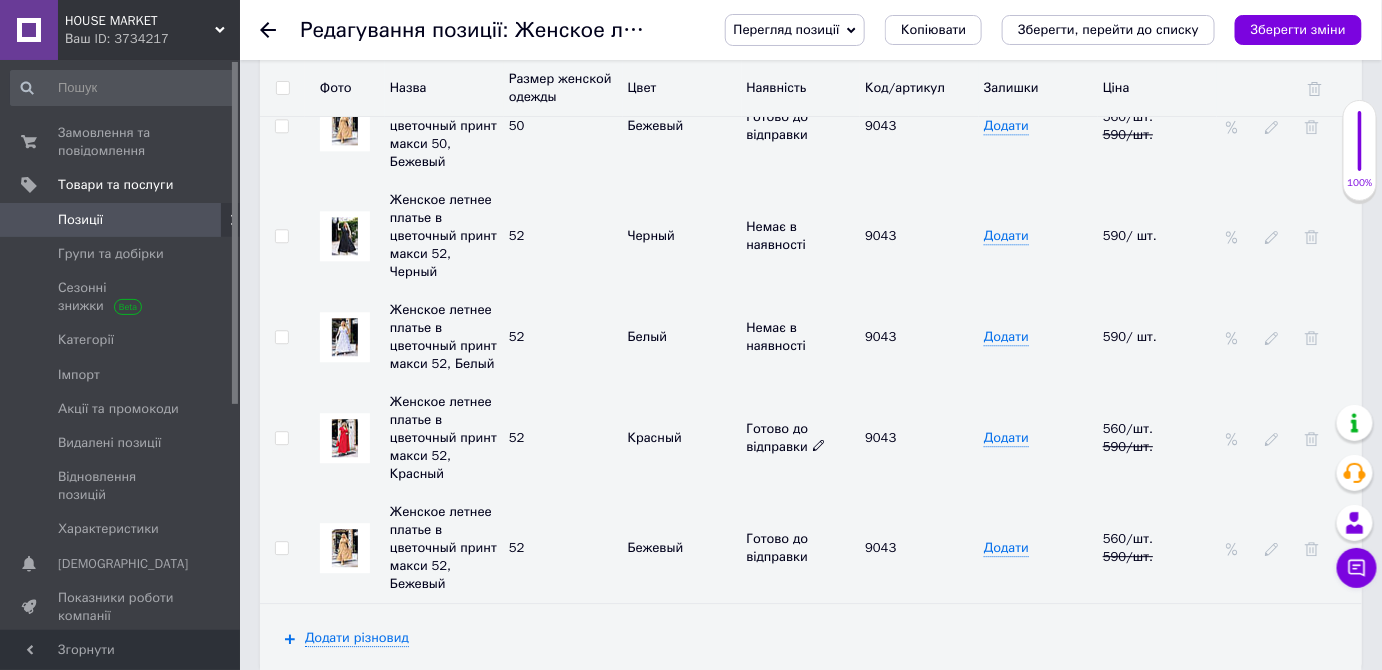 click 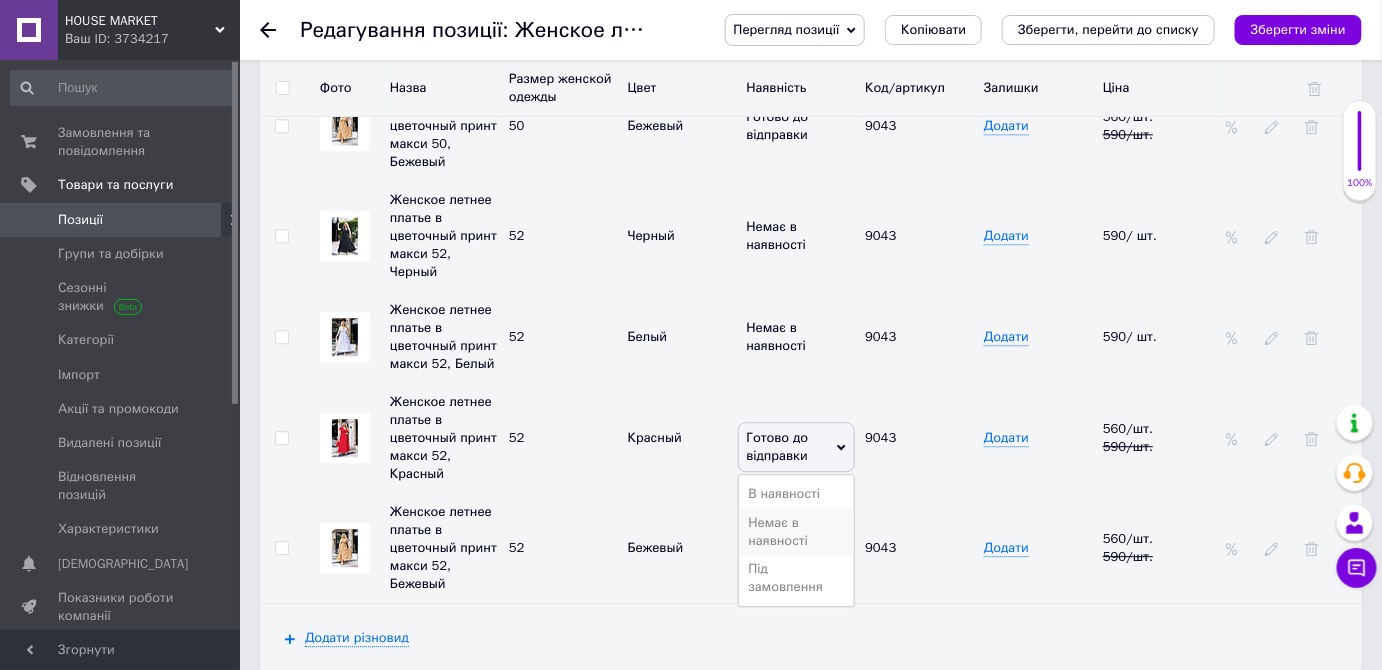click on "Немає в наявності" at bounding box center [797, 532] 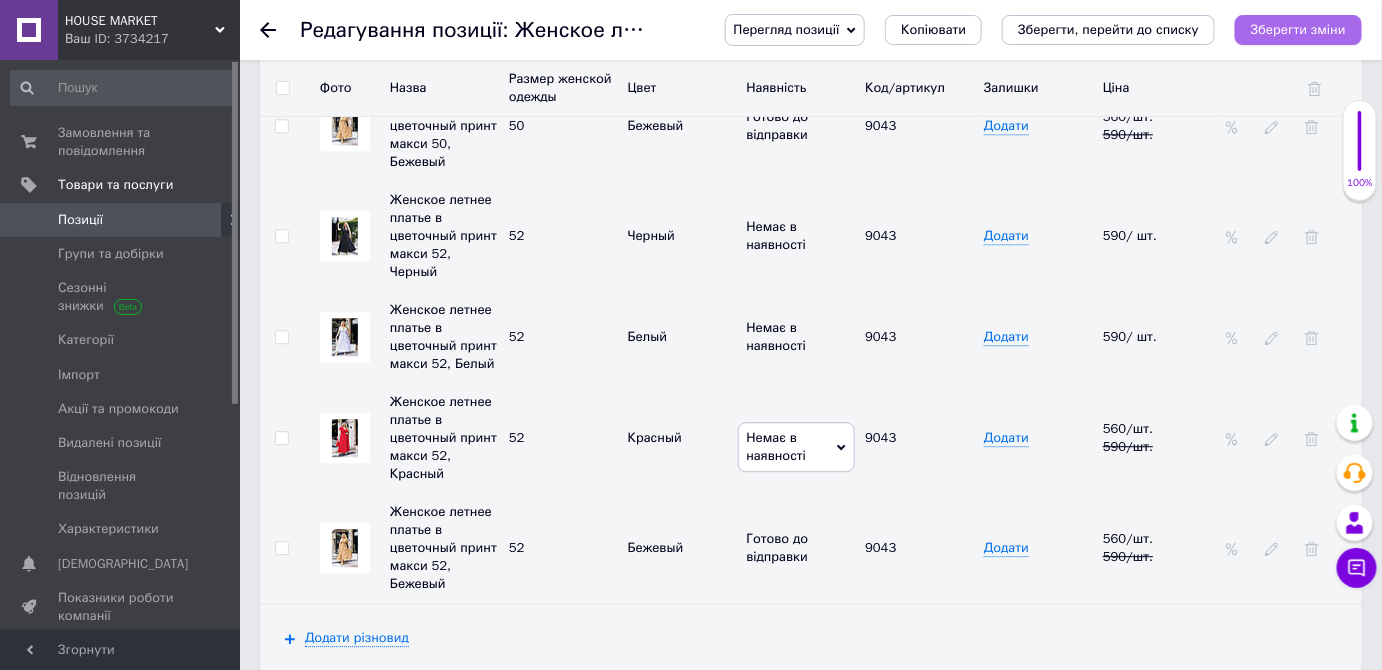 click on "Зберегти зміни" at bounding box center (1298, 29) 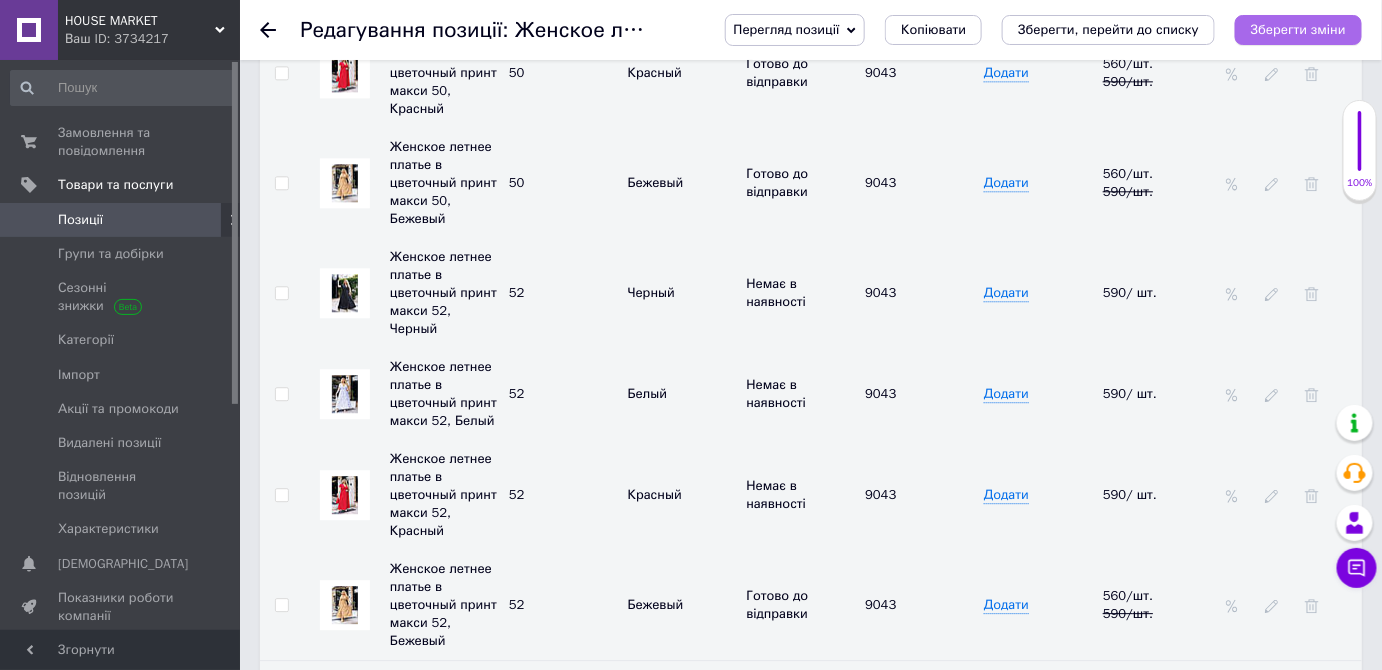 click on "Зберегти зміни" at bounding box center (1298, 30) 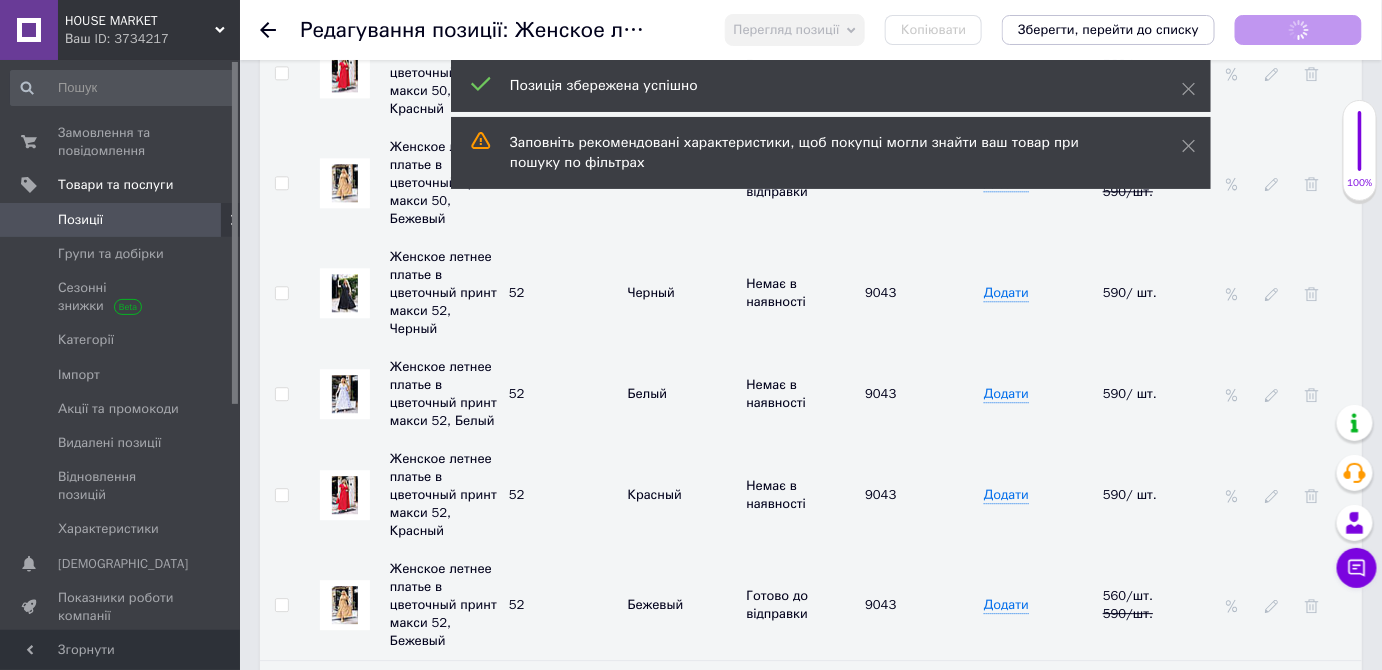 click on "Позиції" at bounding box center [121, 220] 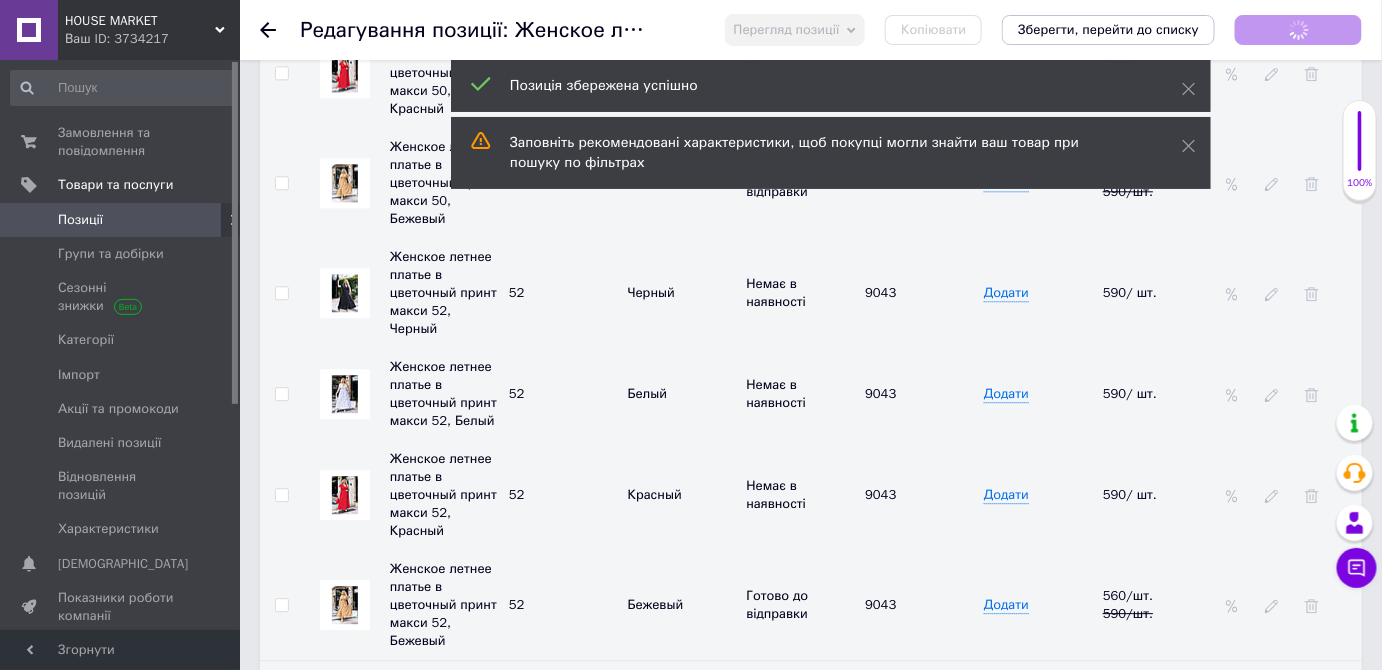 scroll, scrollTop: 0, scrollLeft: 0, axis: both 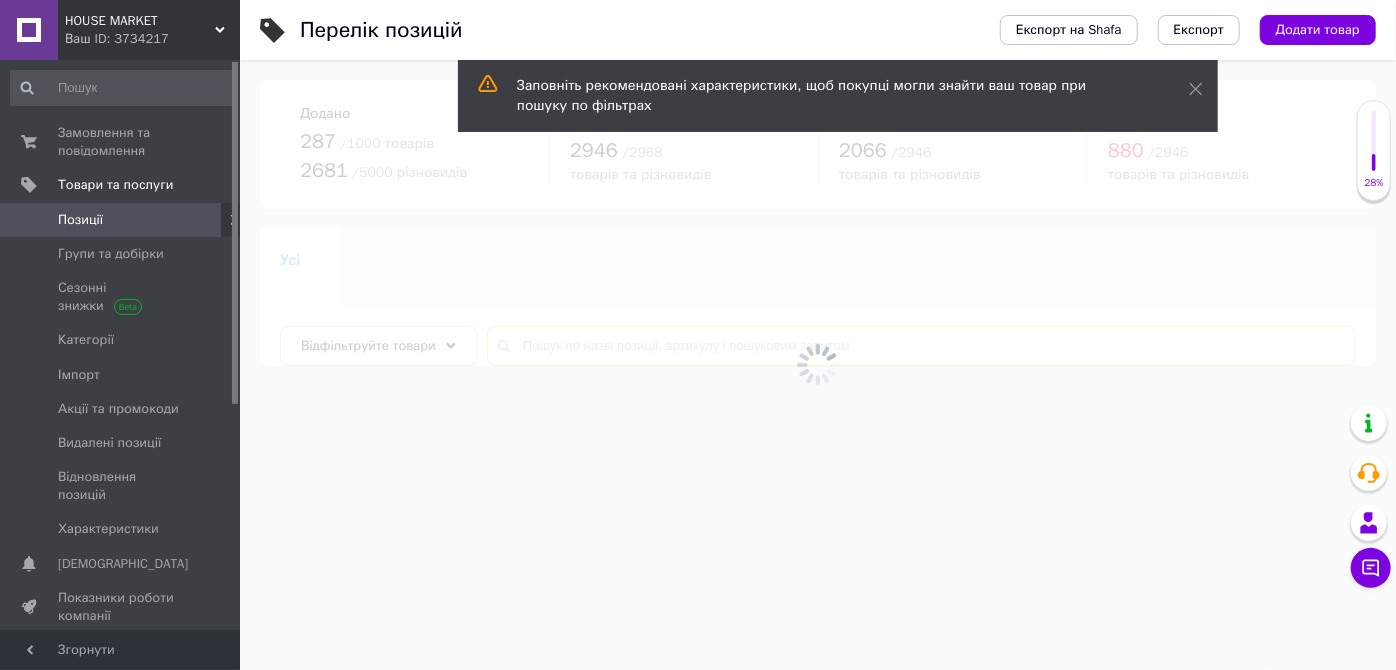 click at bounding box center (921, 346) 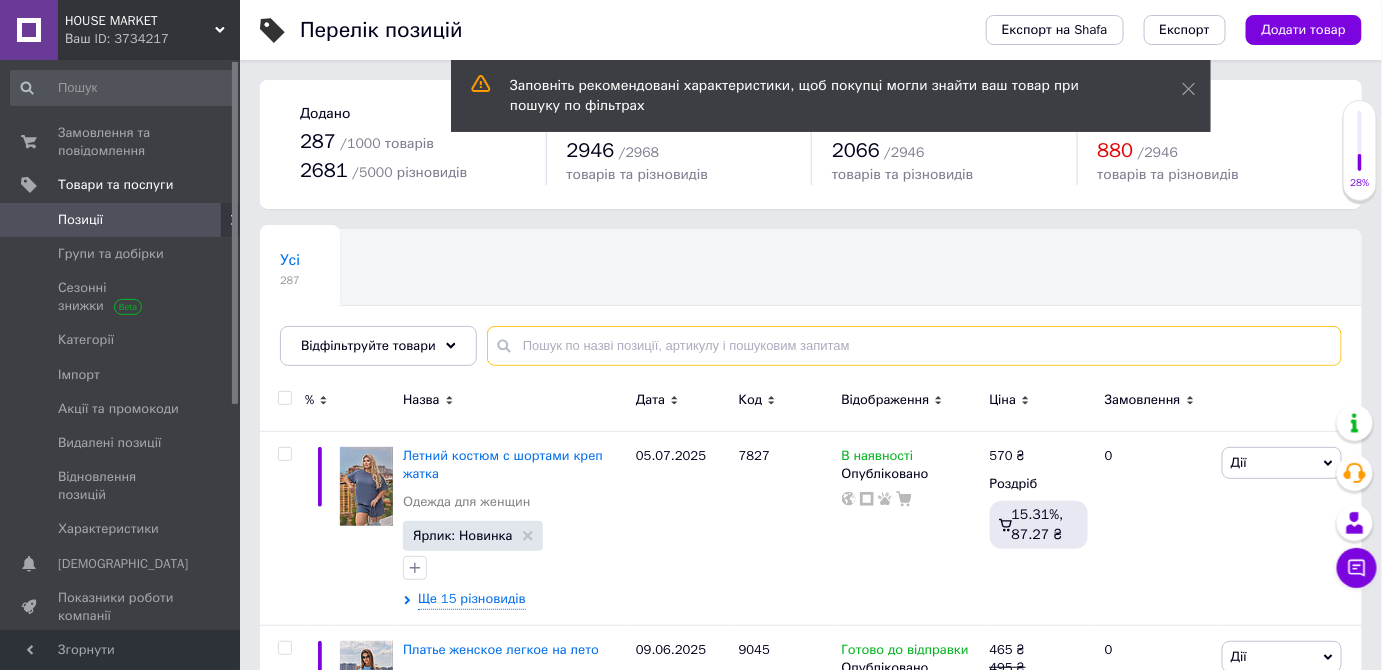 click at bounding box center (914, 346) 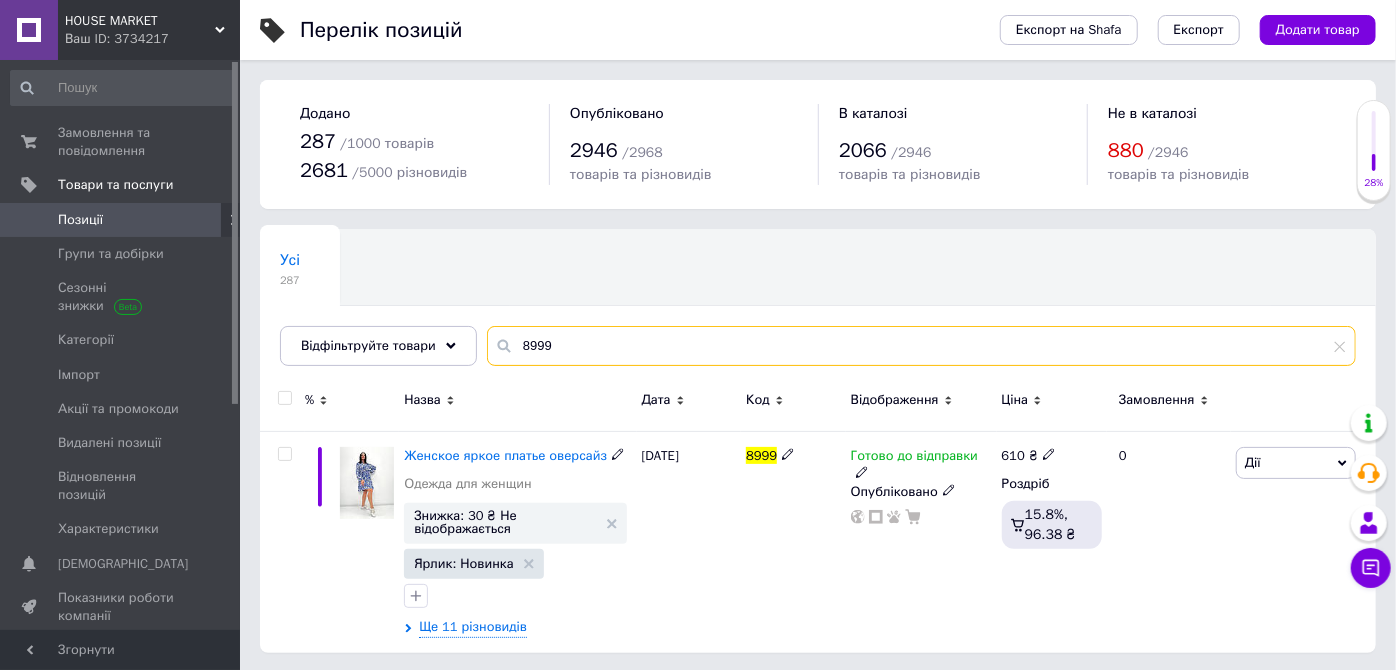 type on "8999" 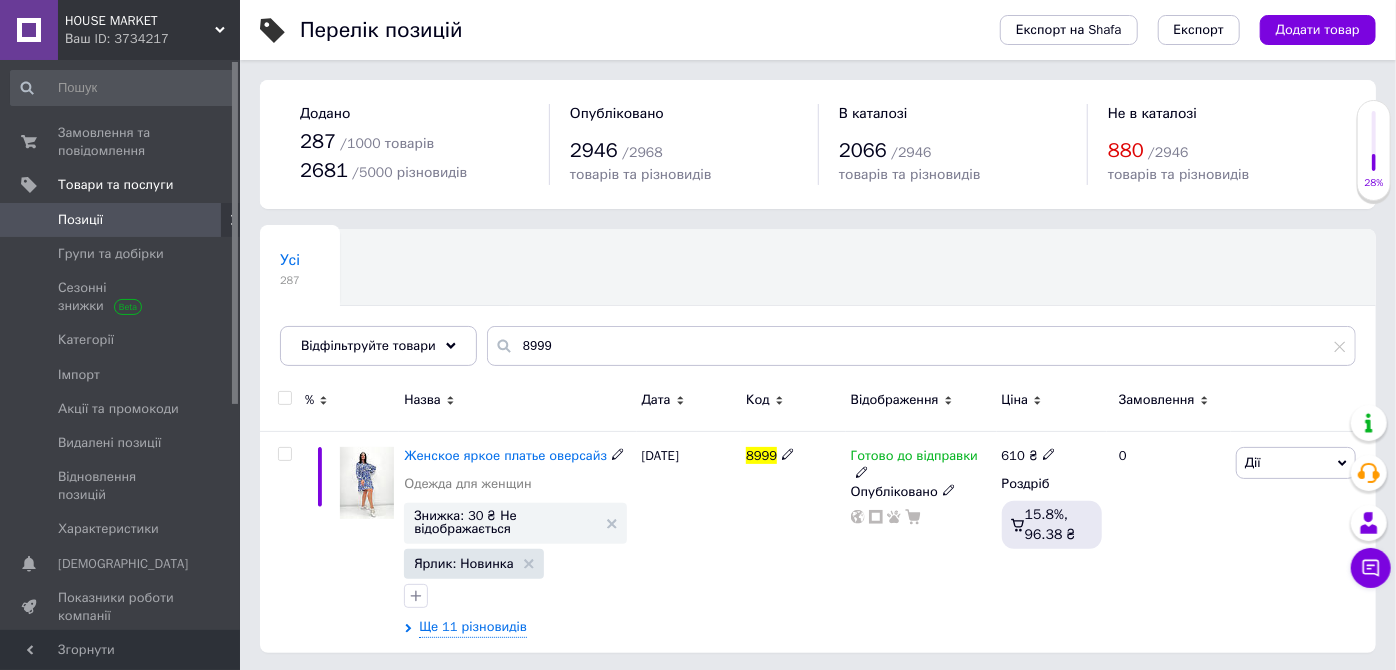 click on "Женское яркое платье оверсайз" at bounding box center [505, 455] 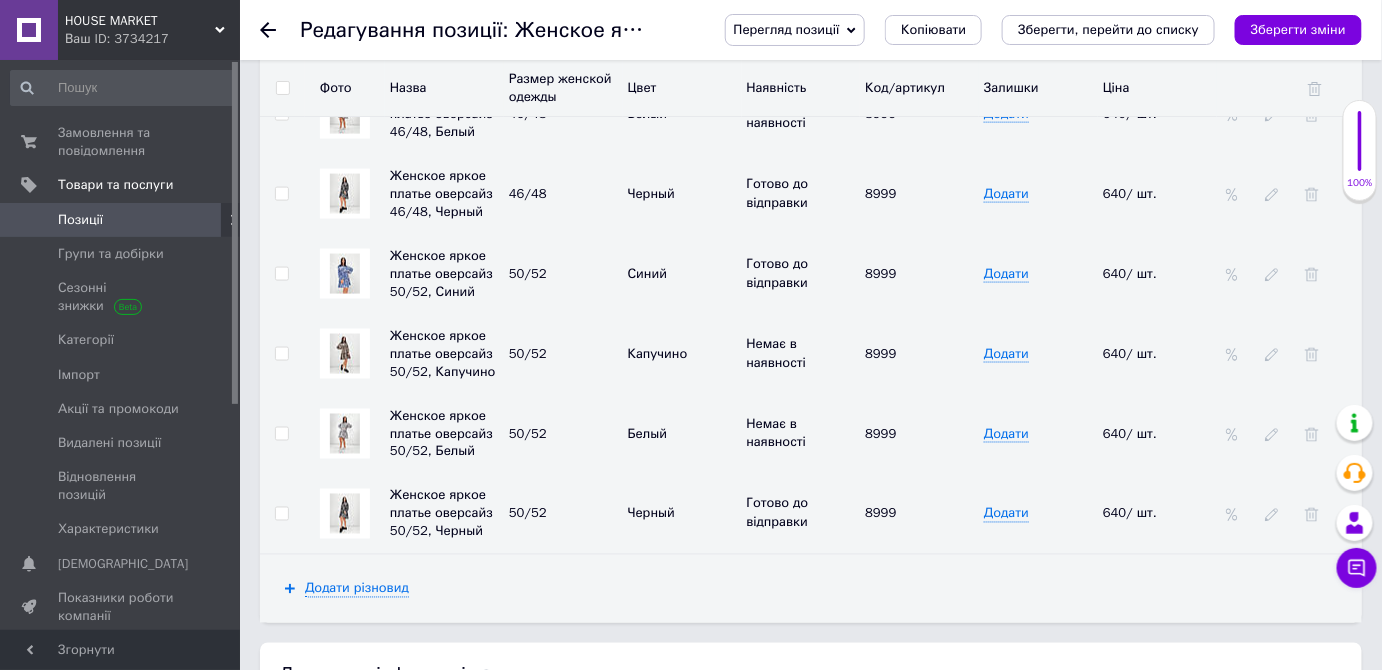 scroll, scrollTop: 3363, scrollLeft: 0, axis: vertical 